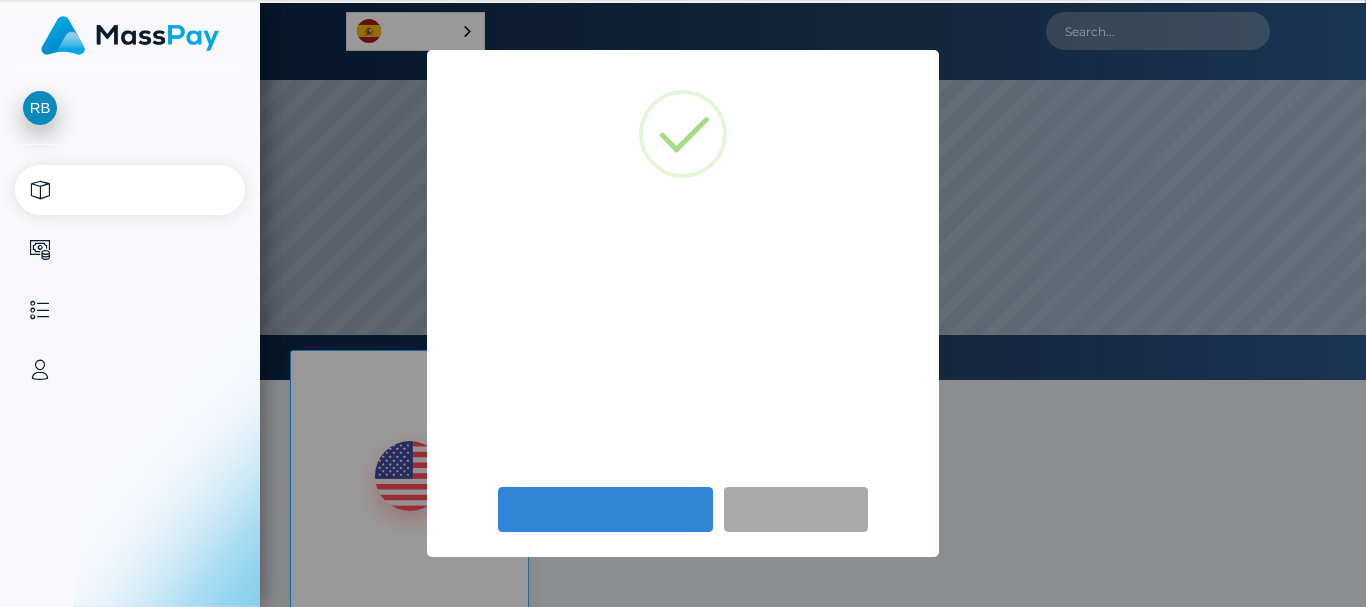 scroll, scrollTop: 0, scrollLeft: 0, axis: both 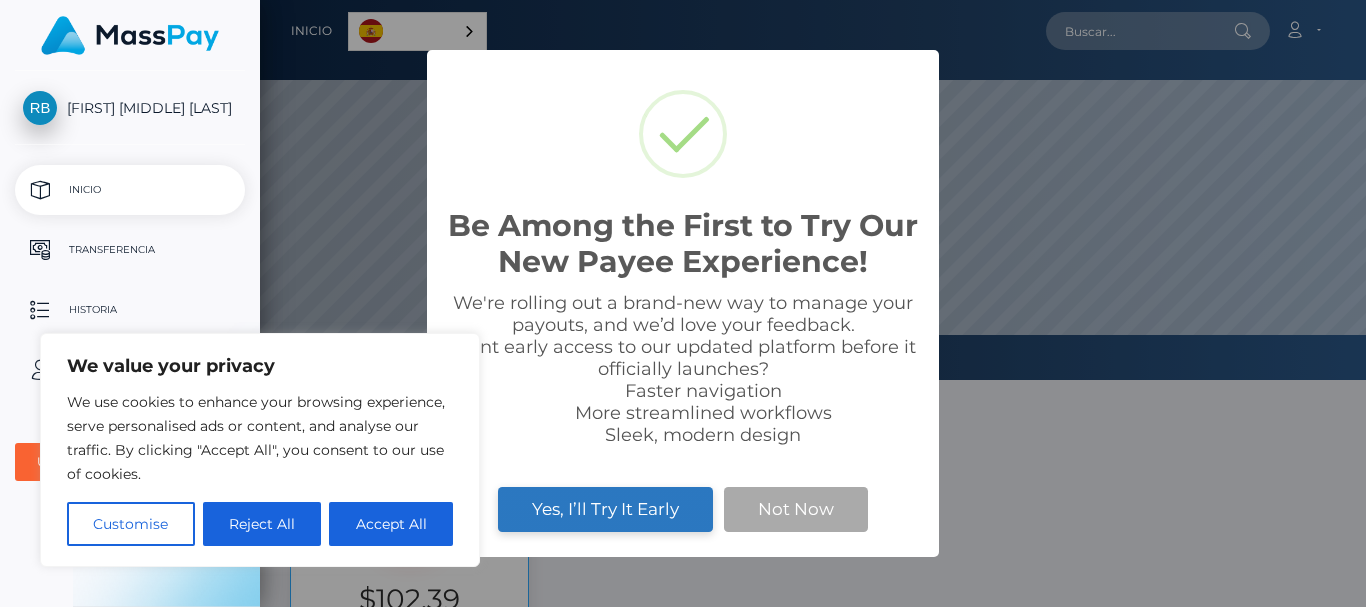 click on "Yes, I’ll Try It Early" at bounding box center (605, 509) 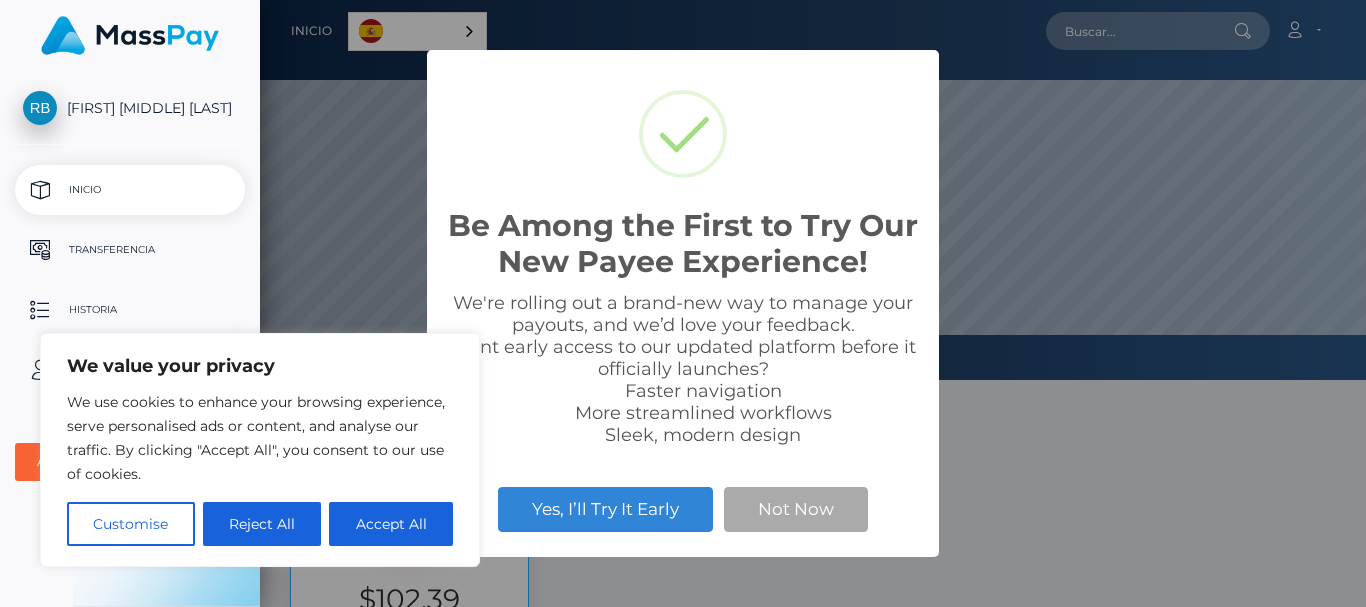 scroll, scrollTop: 0, scrollLeft: 0, axis: both 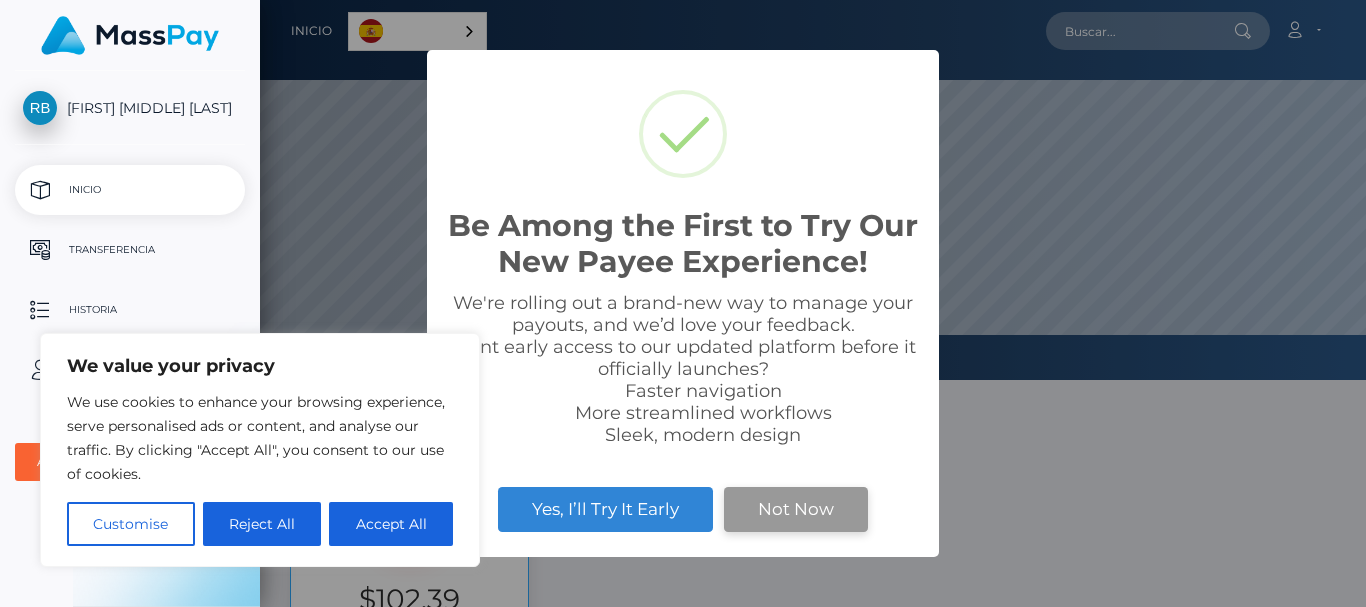 click on "Not Now" at bounding box center (796, 509) 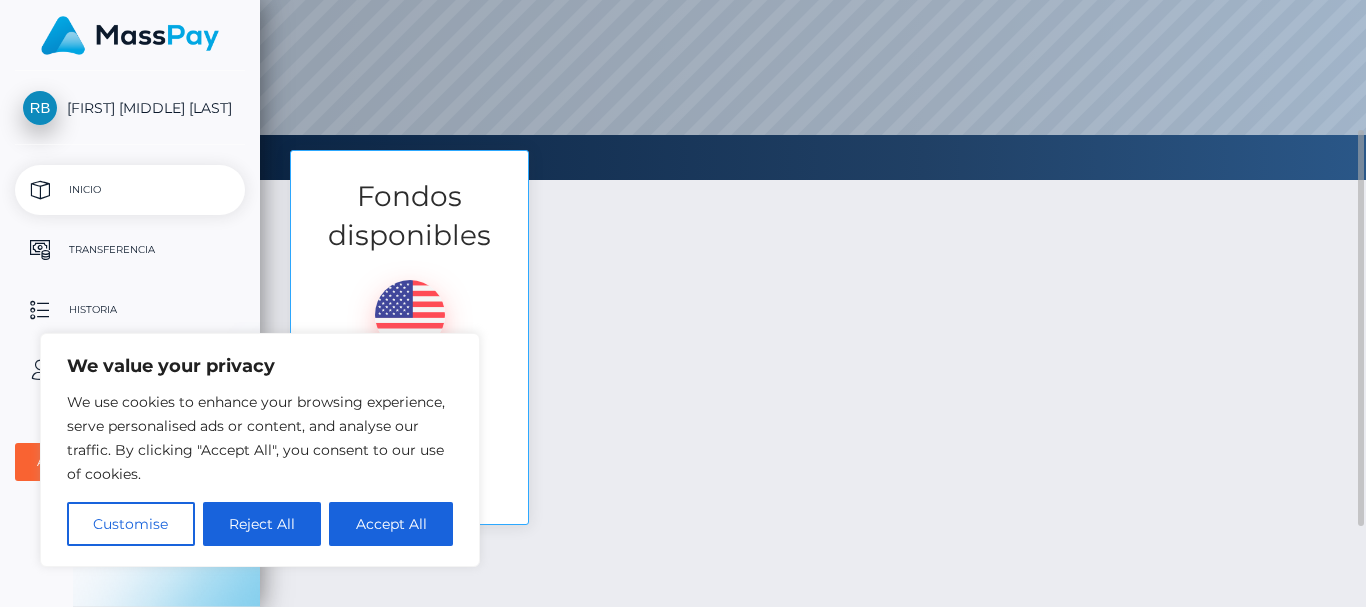 scroll, scrollTop: 323, scrollLeft: 0, axis: vertical 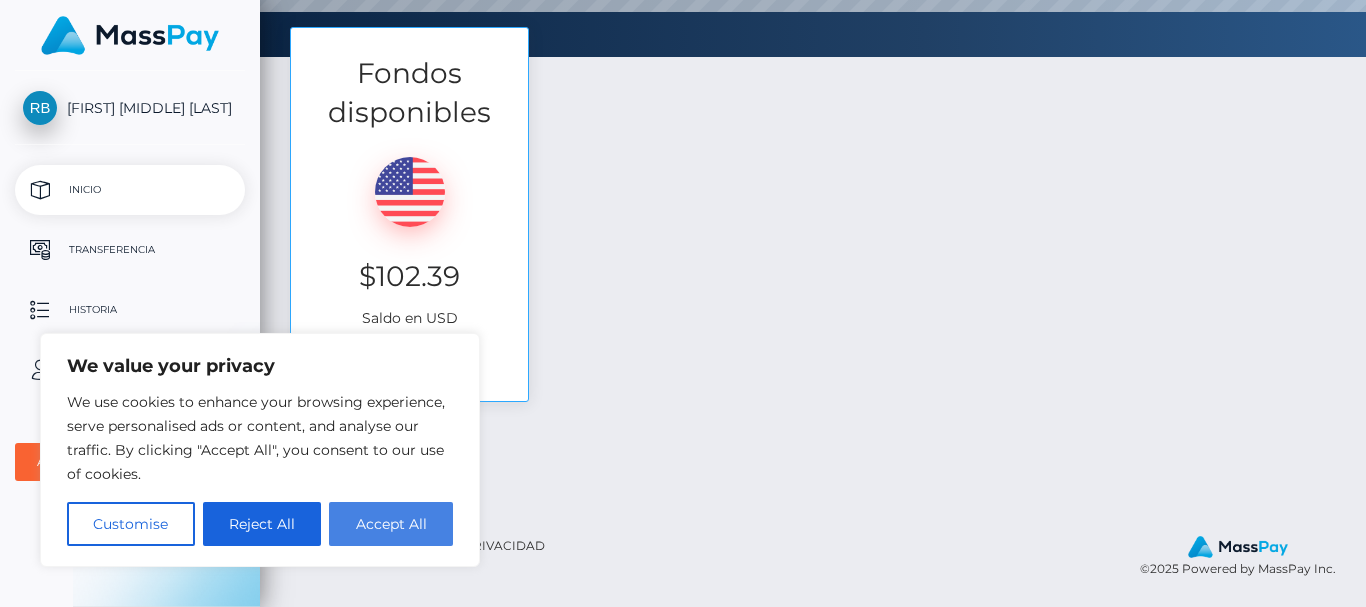 click on "Accept All" at bounding box center [391, 524] 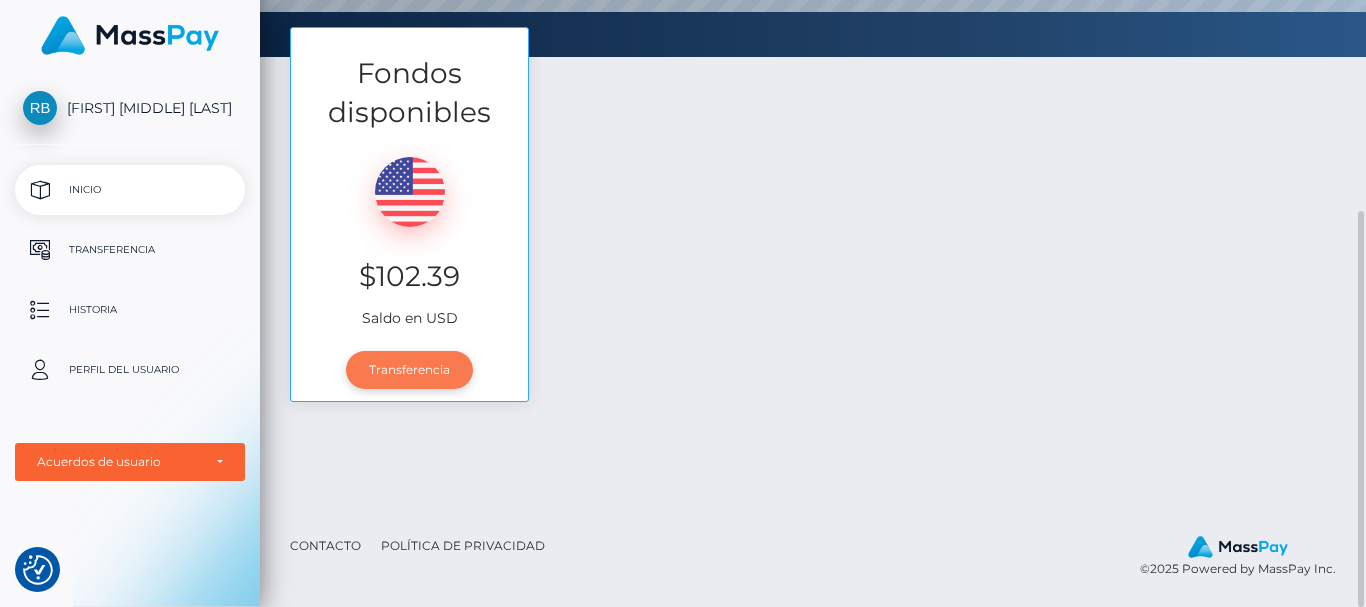 click on "Transferencia" at bounding box center (409, 370) 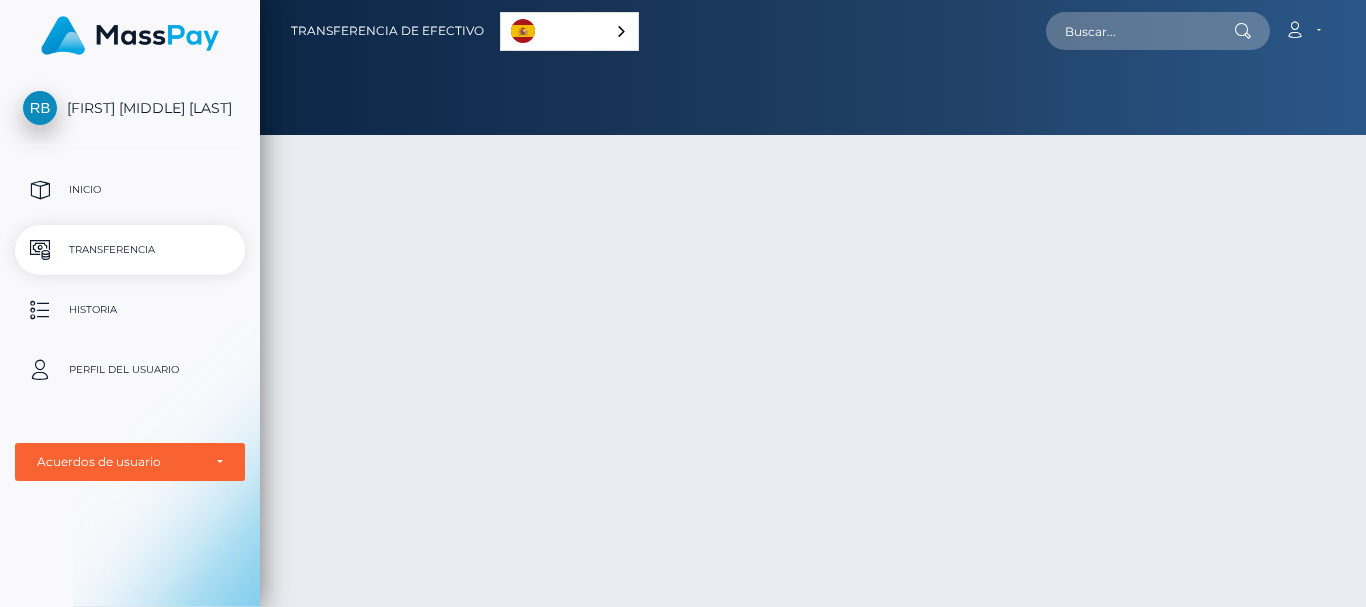 scroll, scrollTop: 0, scrollLeft: 0, axis: both 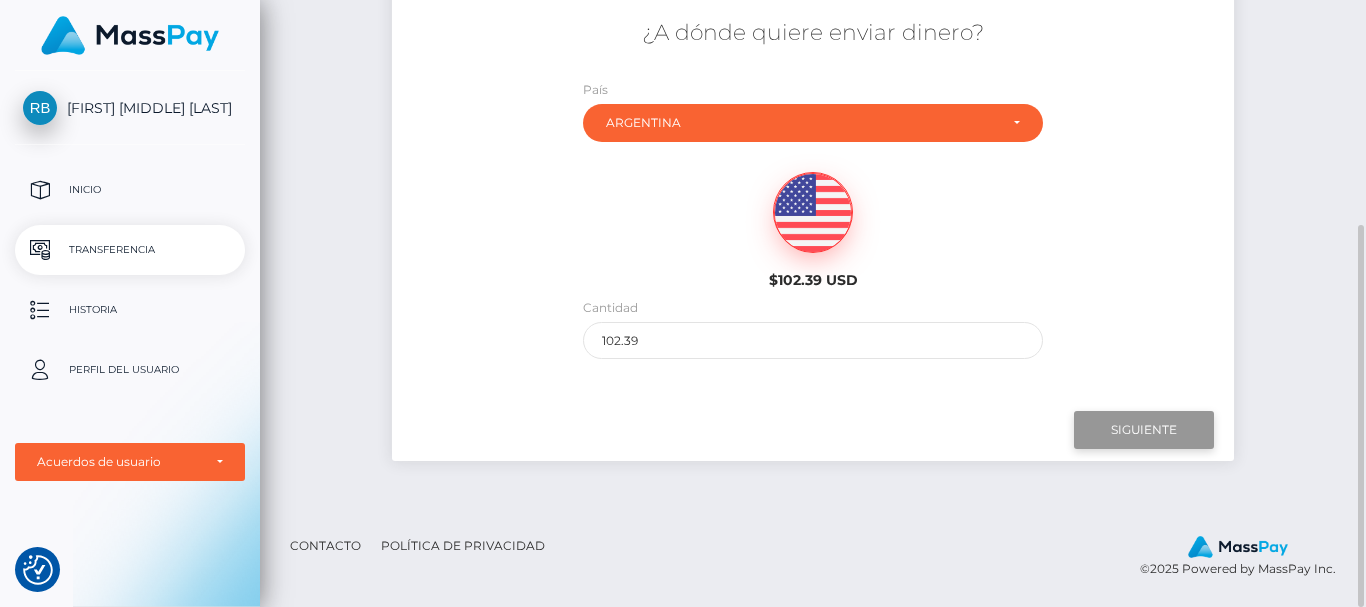 click on "Siguiente" at bounding box center (1144, 430) 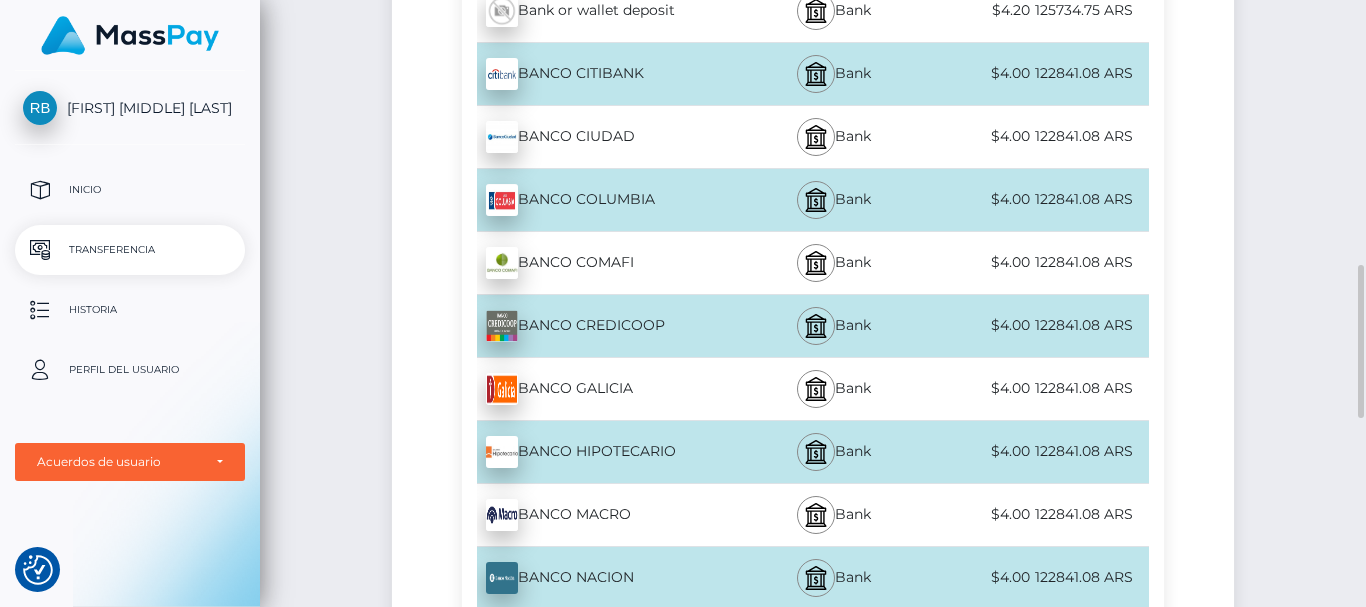 scroll, scrollTop: 756, scrollLeft: 0, axis: vertical 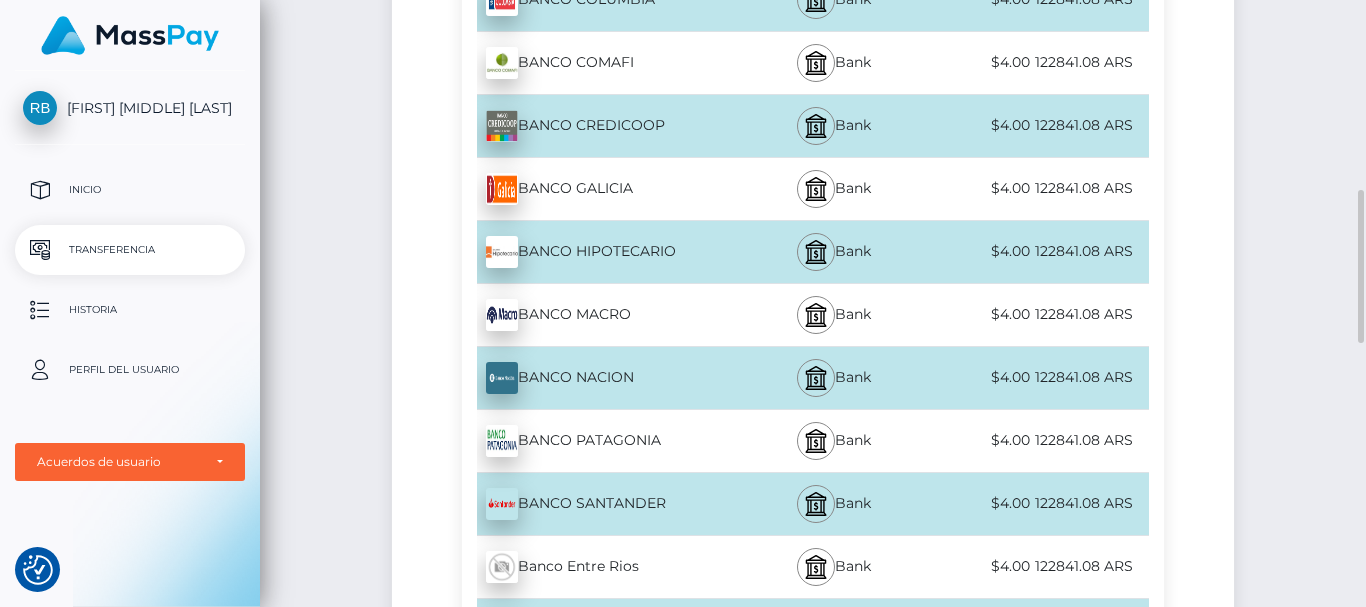 click on "Bank" at bounding box center (834, 504) 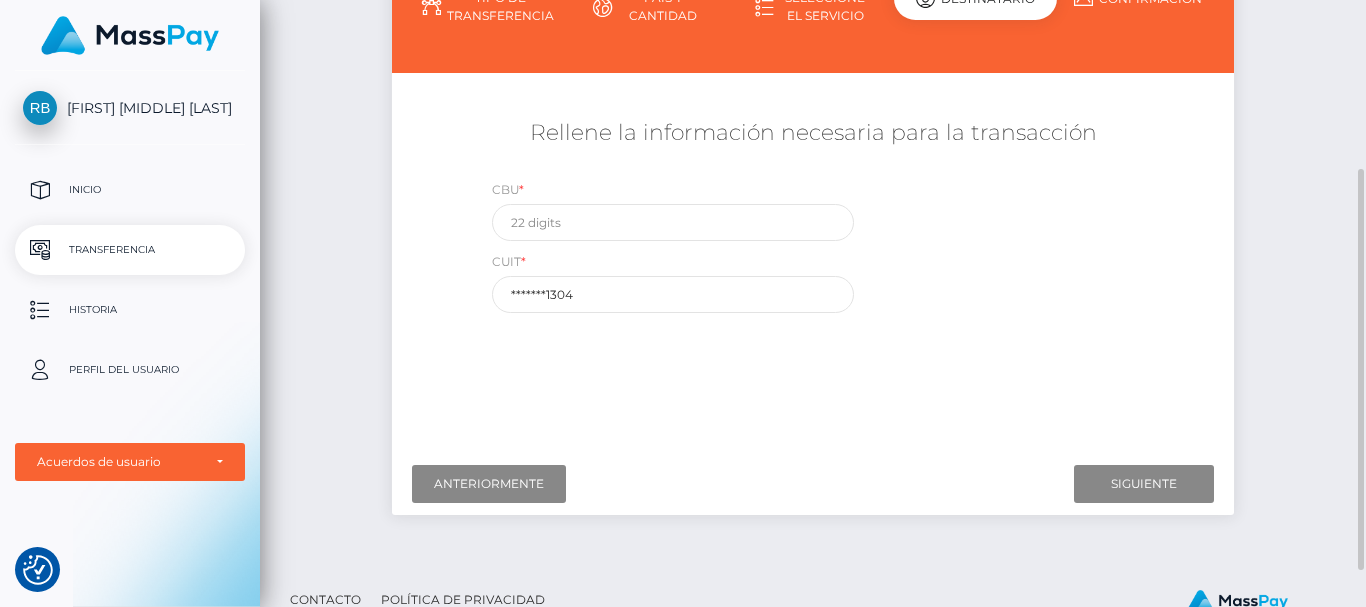 scroll, scrollTop: 156, scrollLeft: 0, axis: vertical 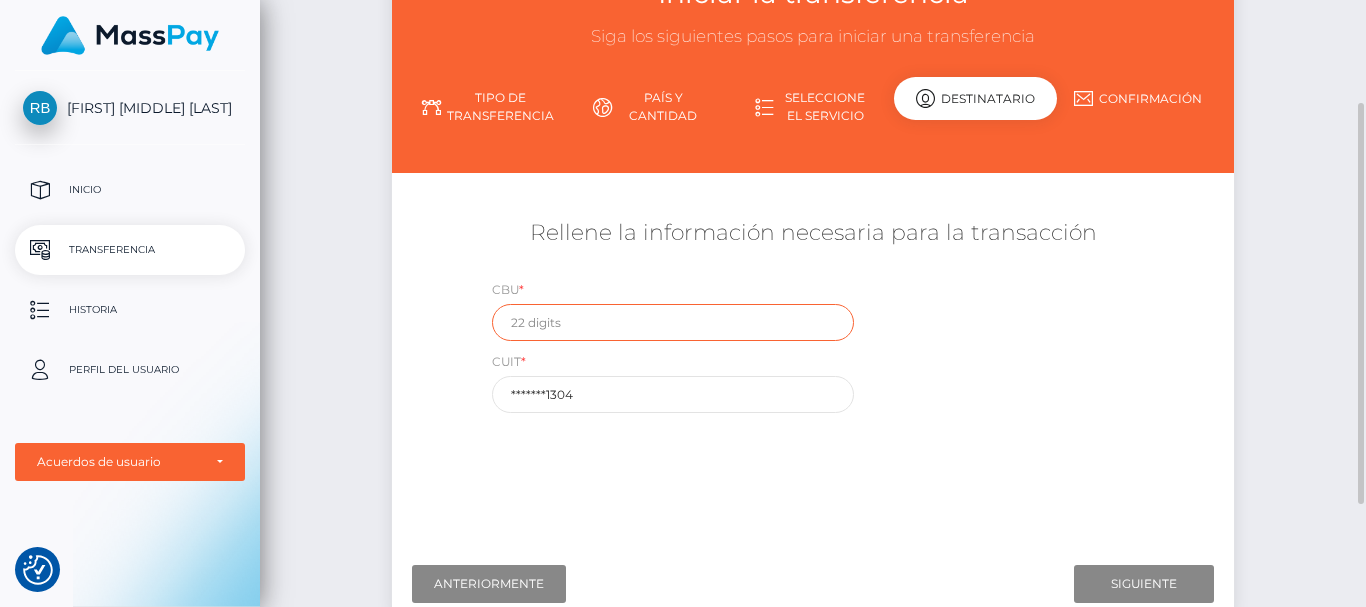 click at bounding box center (673, 322) 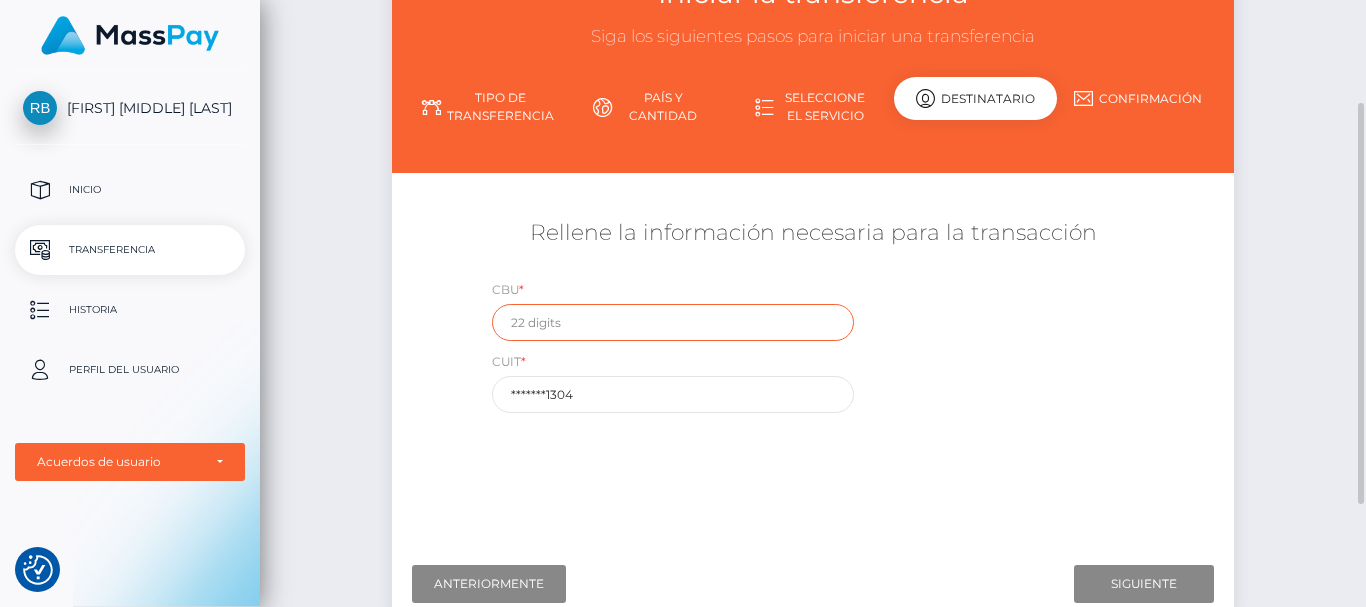 type on "0720010688000037466022" 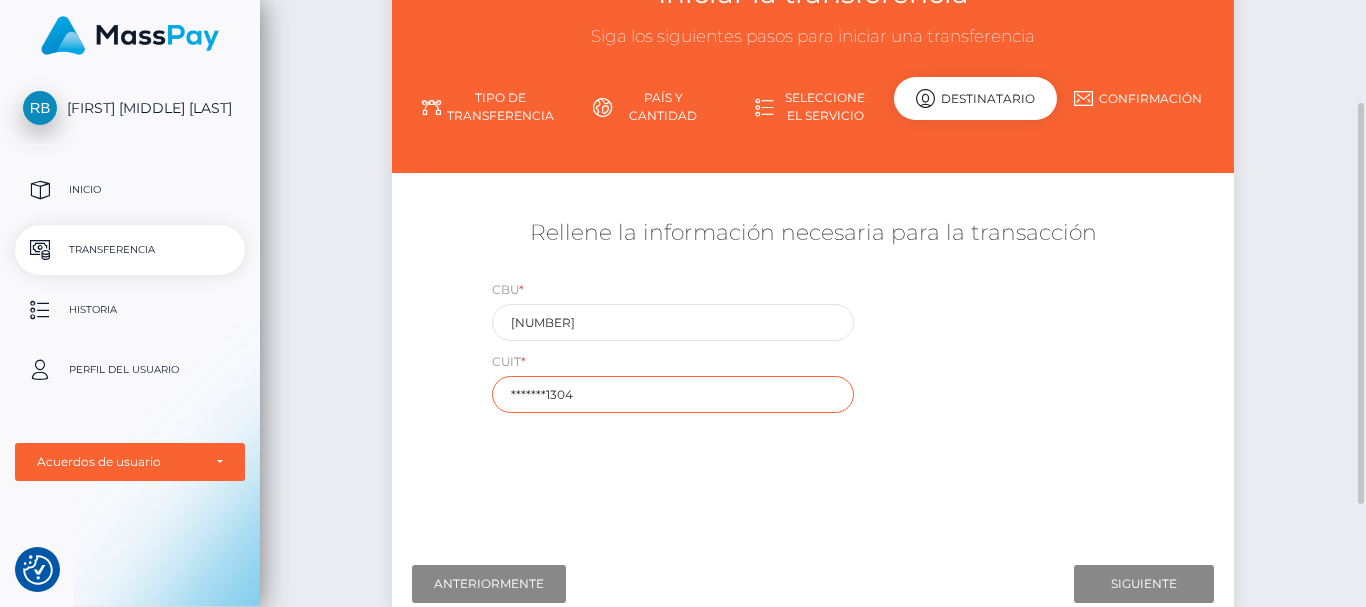 click on "*******1304" at bounding box center (673, 394) 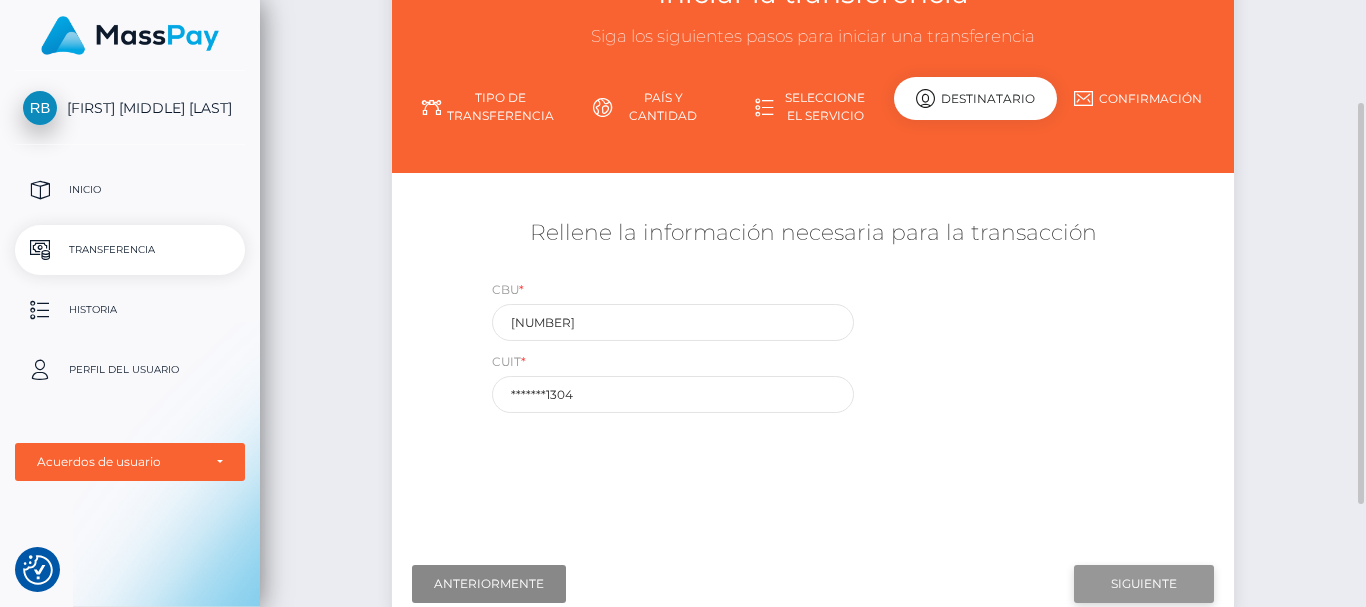 click on "Siguiente" at bounding box center [1144, 584] 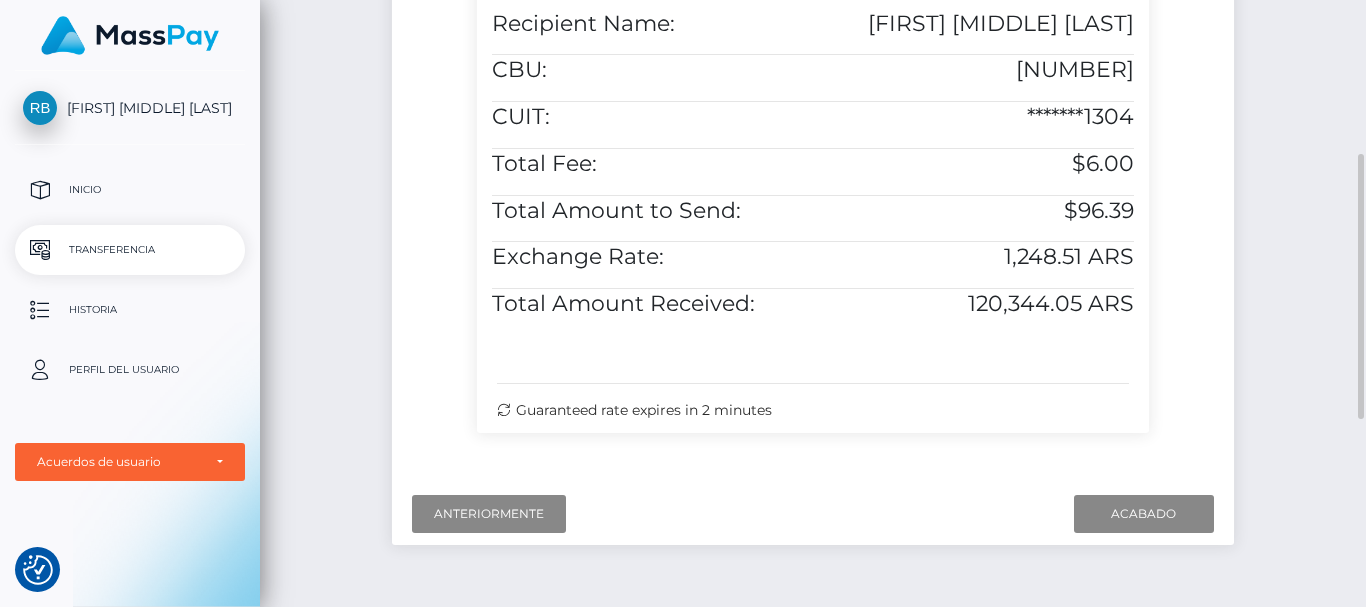 scroll, scrollTop: 480, scrollLeft: 0, axis: vertical 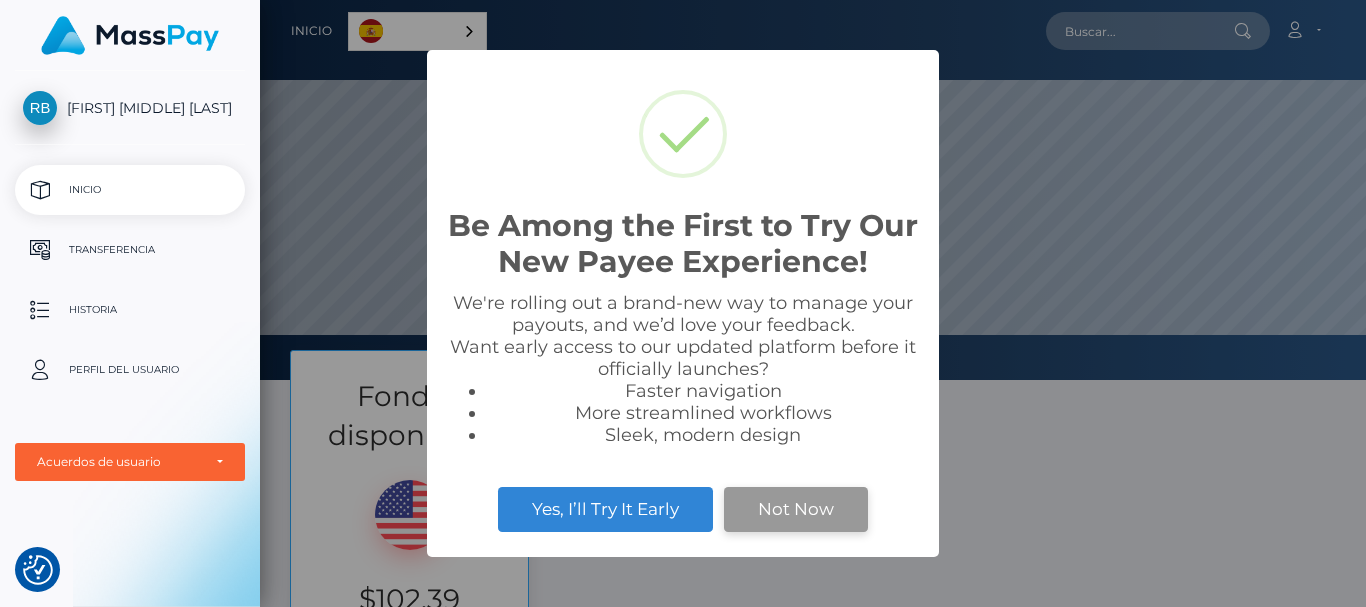 click on "Not Now" at bounding box center (796, 509) 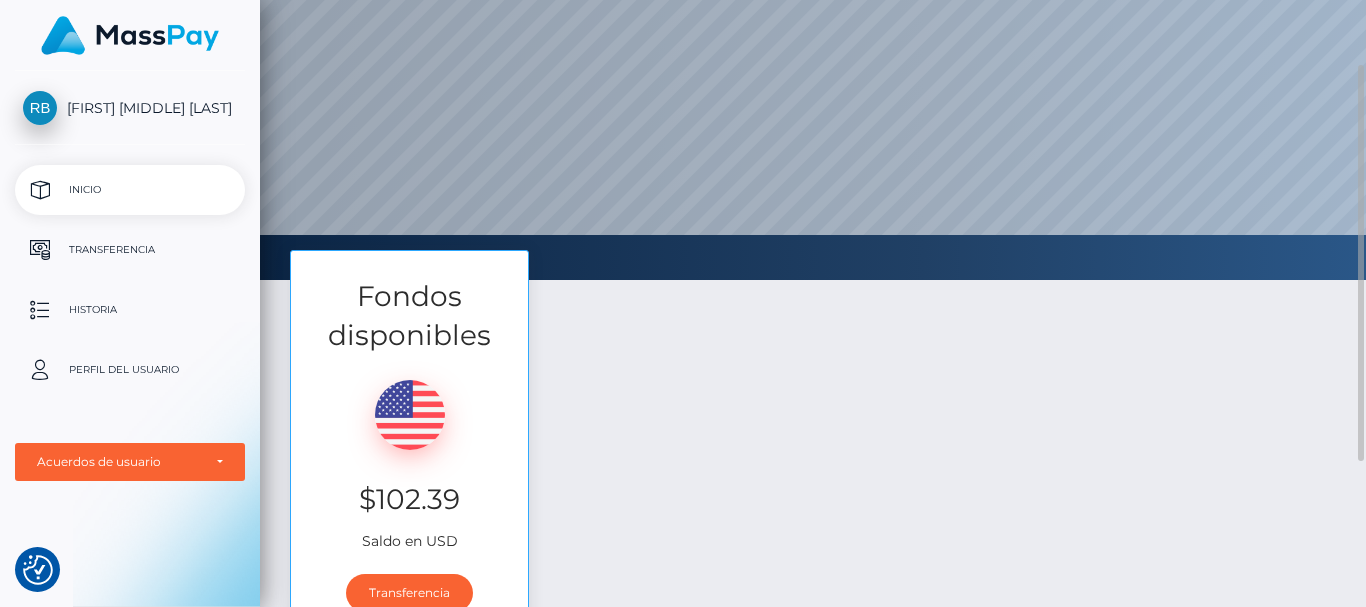 scroll, scrollTop: 200, scrollLeft: 0, axis: vertical 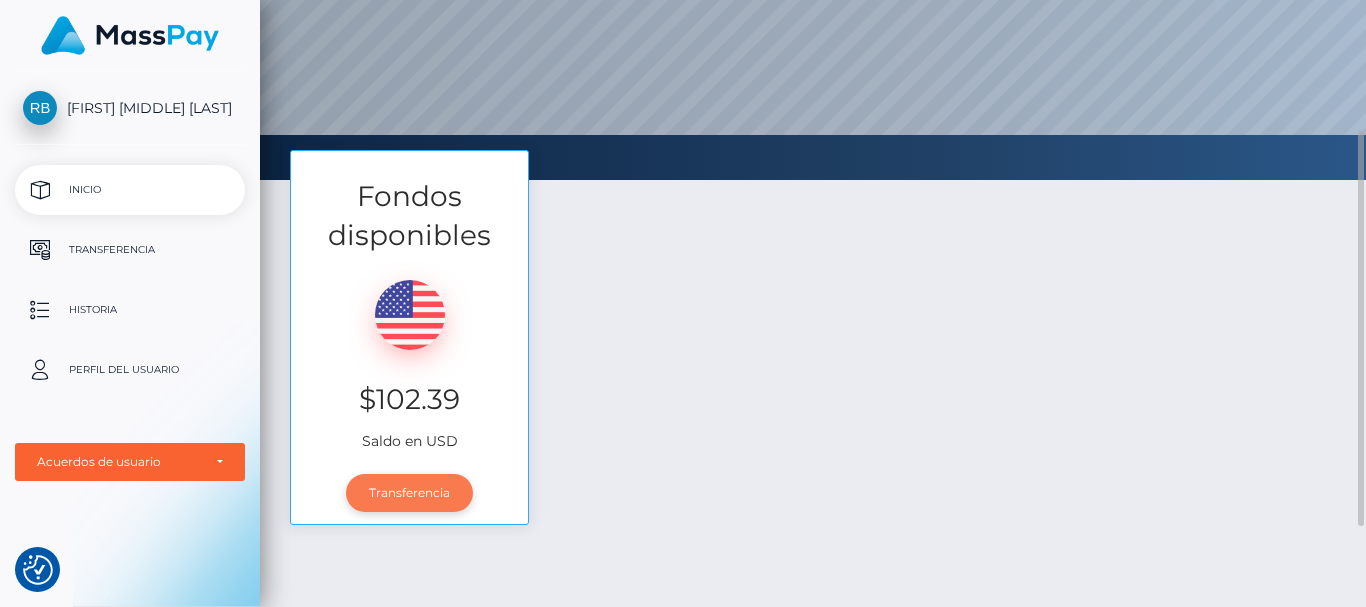 click on "Transferencia" at bounding box center (409, 493) 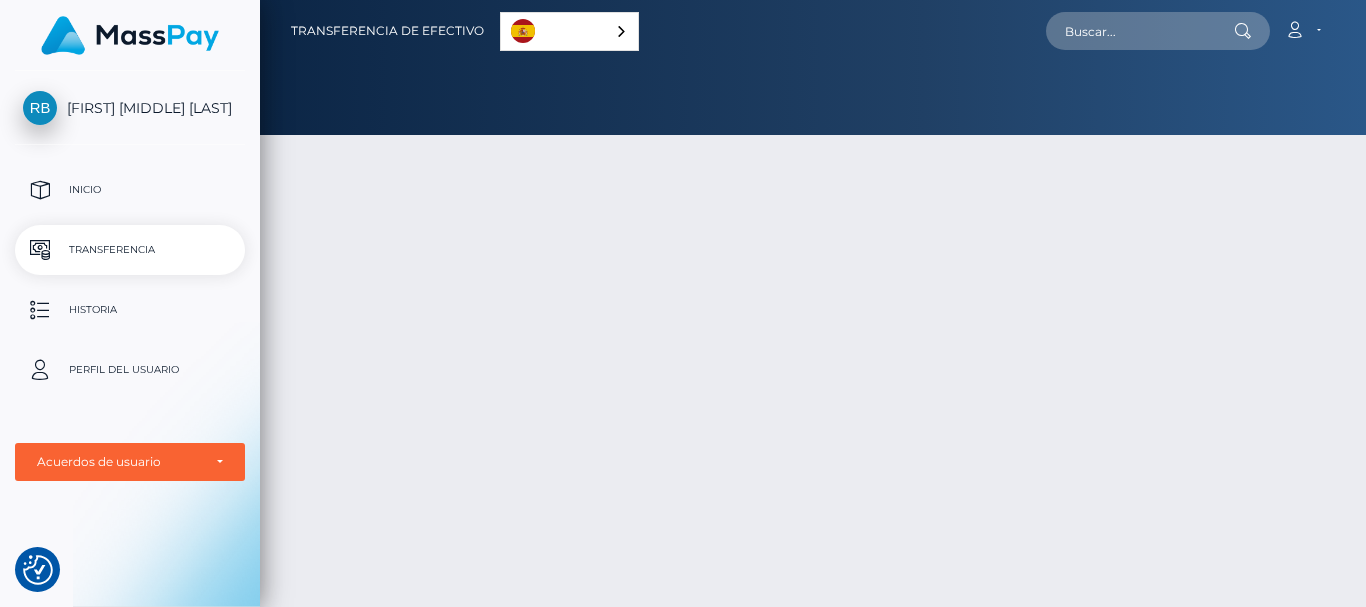 scroll, scrollTop: 0, scrollLeft: 0, axis: both 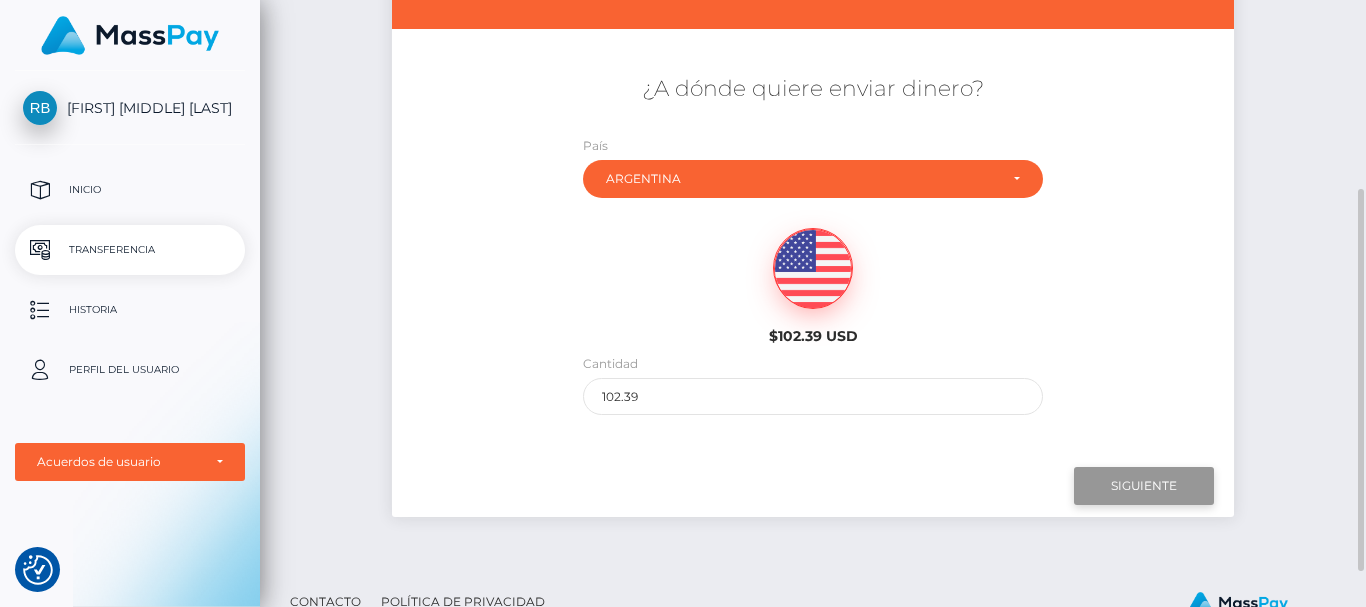 click on "Siguiente" at bounding box center [1144, 486] 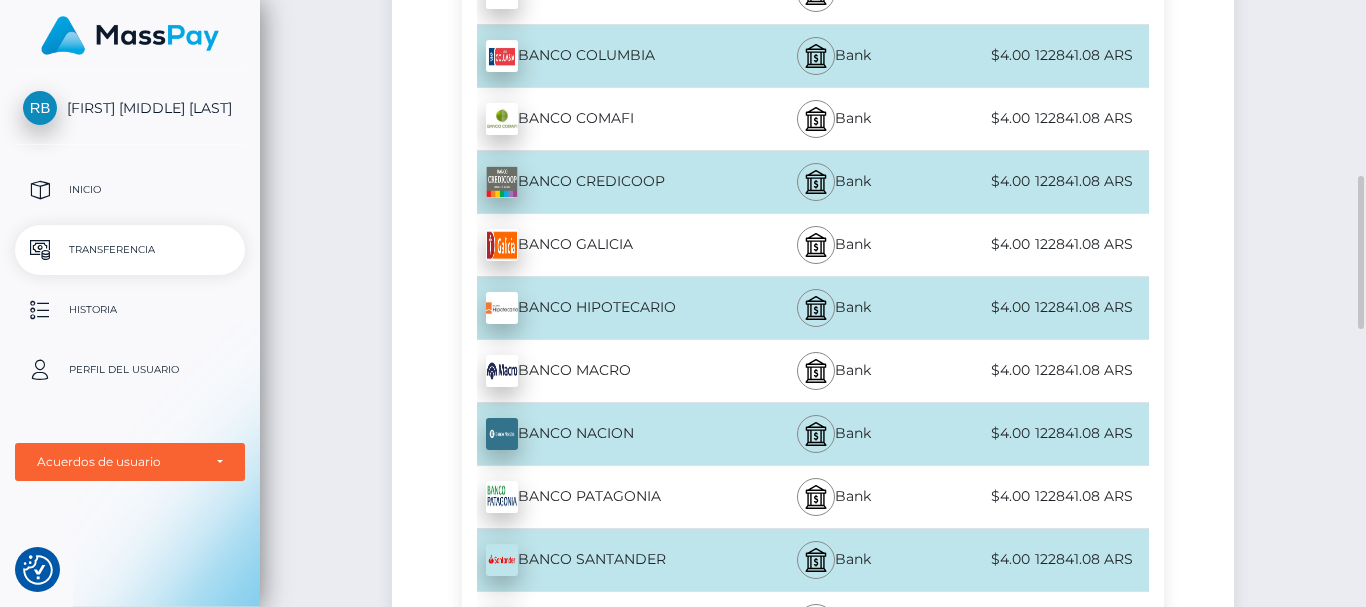 scroll, scrollTop: 800, scrollLeft: 0, axis: vertical 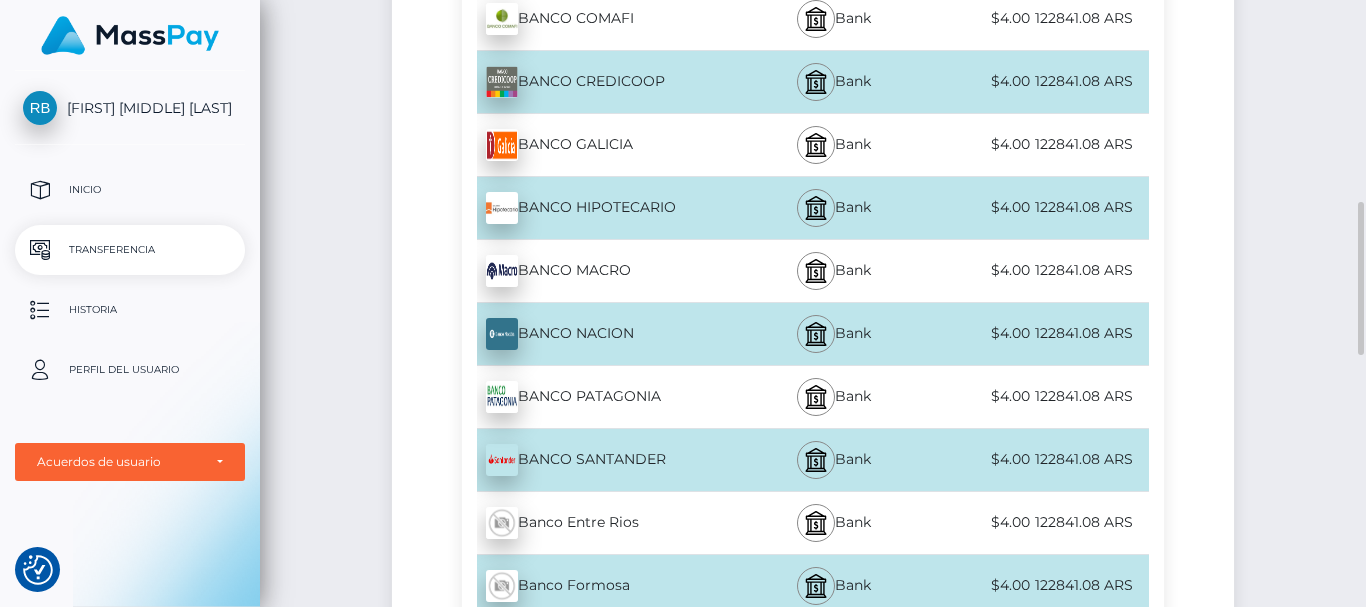 click on "BANCO SANTANDER  - ARS" at bounding box center [605, 460] 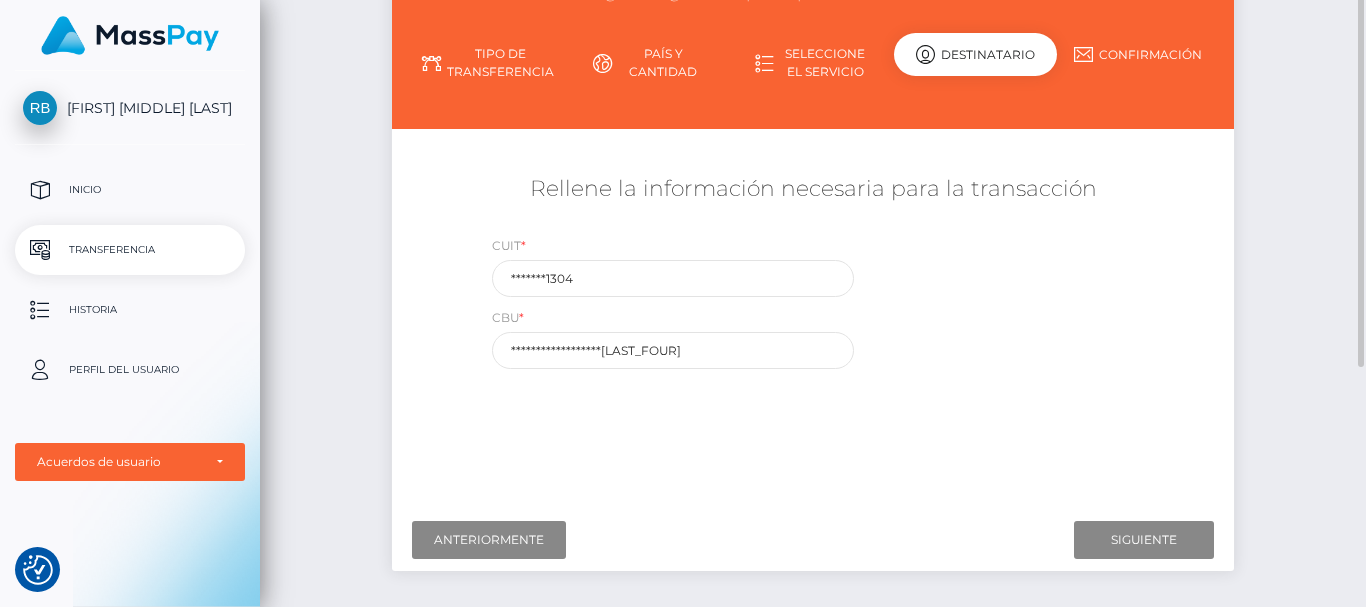 scroll, scrollTop: 100, scrollLeft: 0, axis: vertical 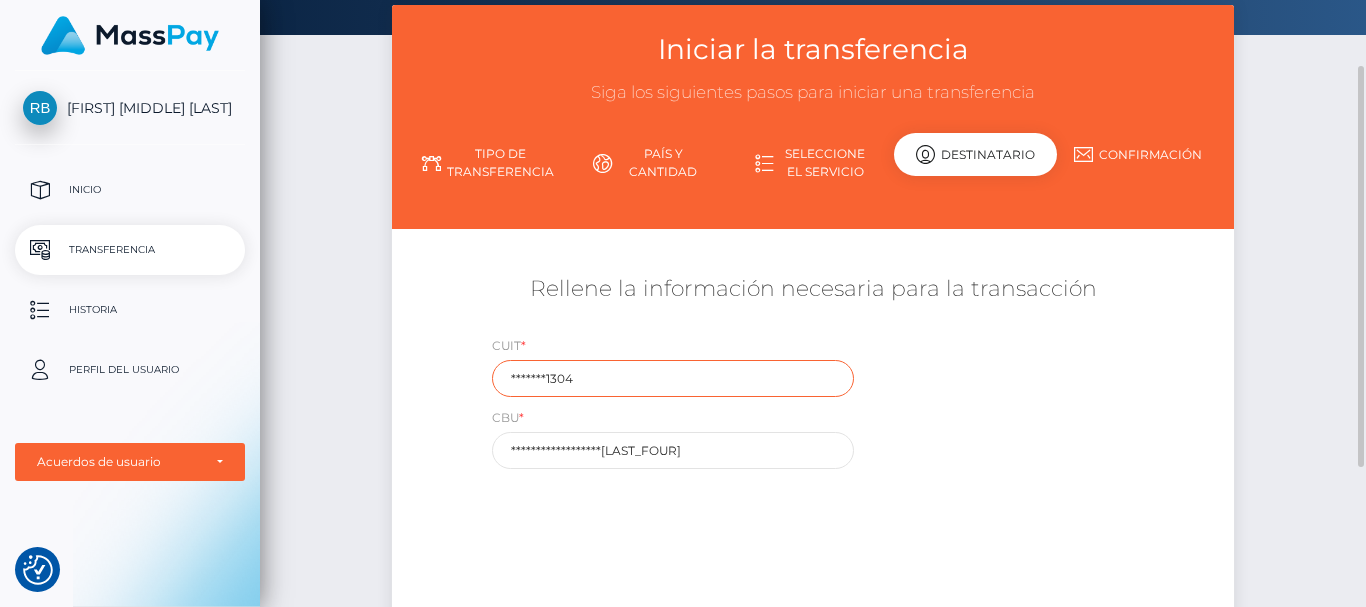 click on "*******1304" at bounding box center [673, 378] 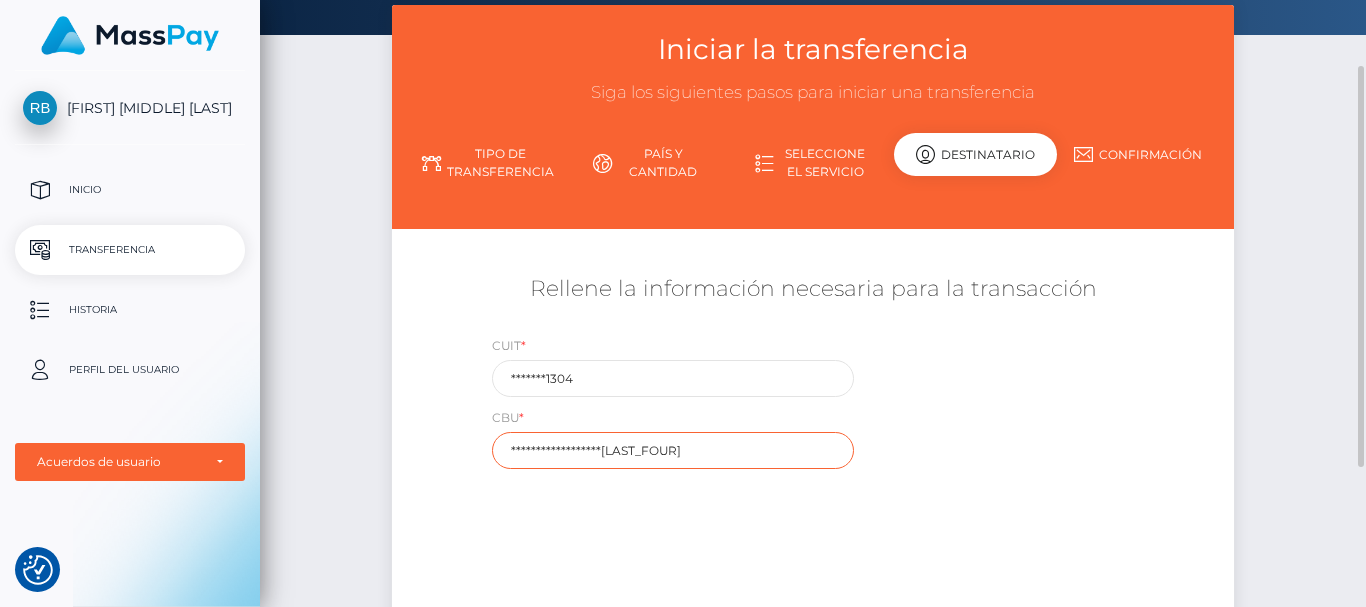 click on "**********" at bounding box center [673, 450] 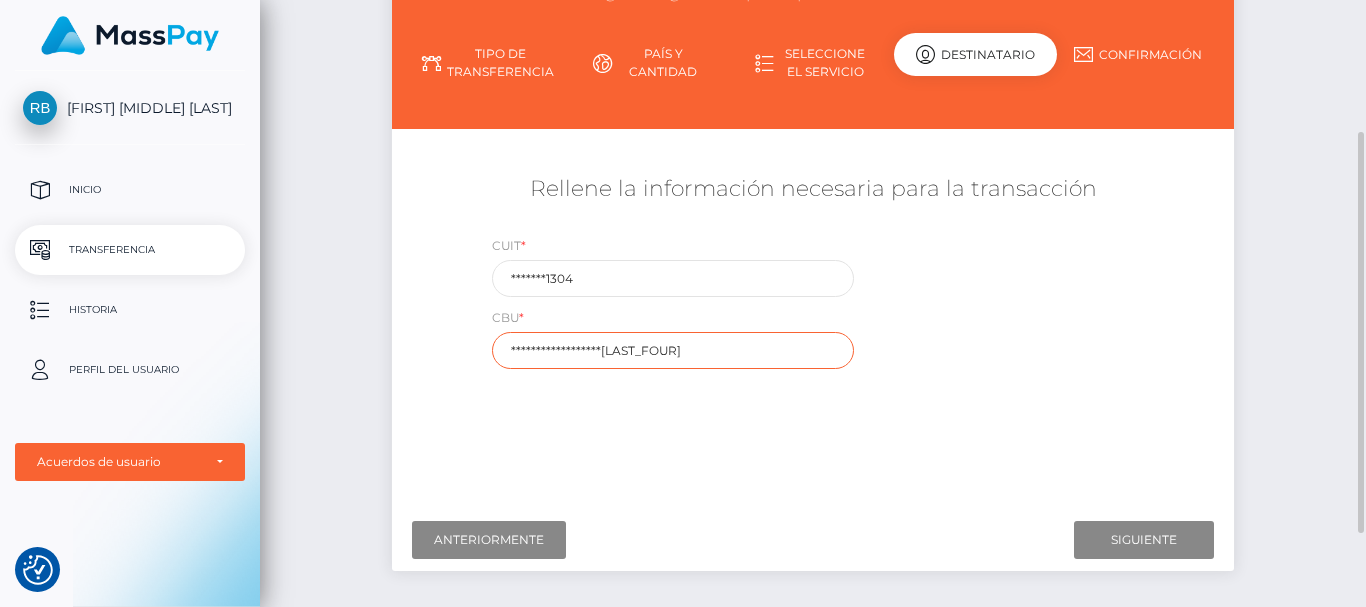 scroll, scrollTop: 300, scrollLeft: 0, axis: vertical 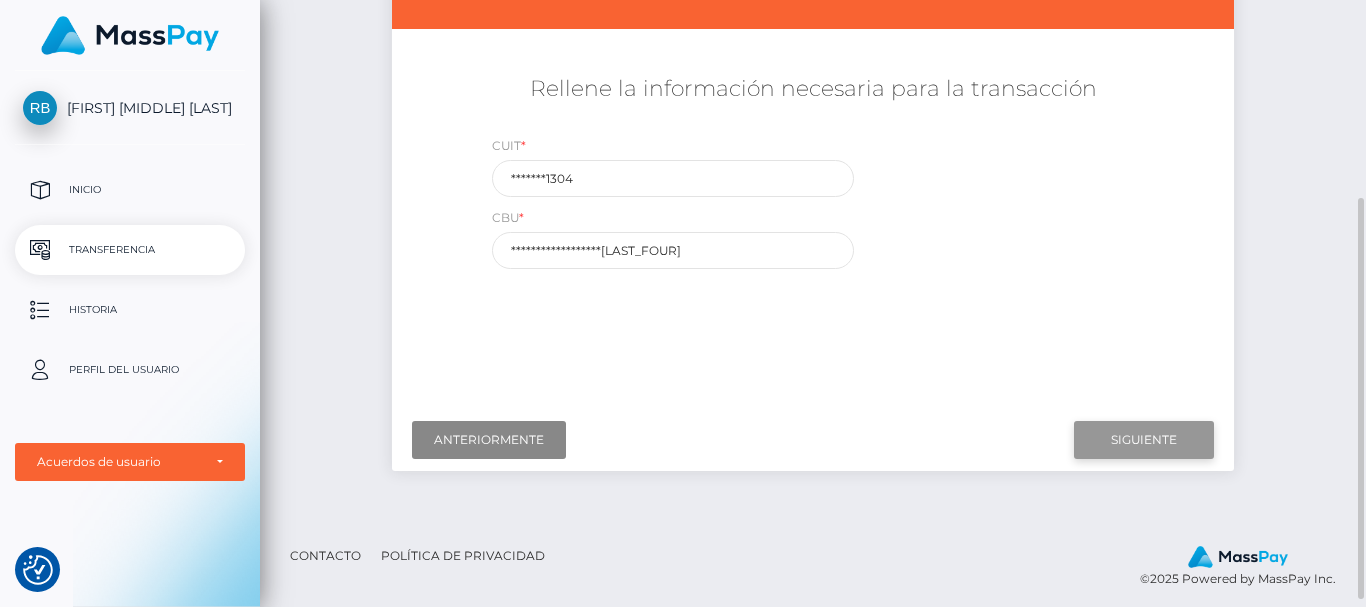 click on "Siguiente" at bounding box center (1144, 440) 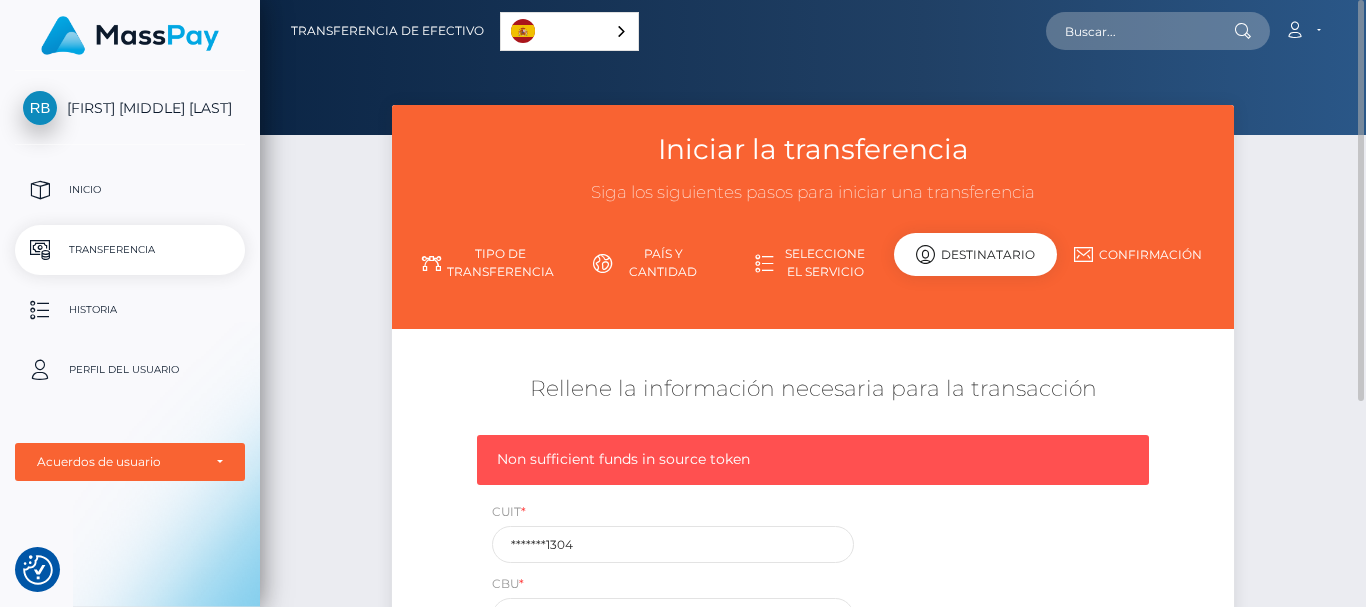 scroll, scrollTop: 100, scrollLeft: 0, axis: vertical 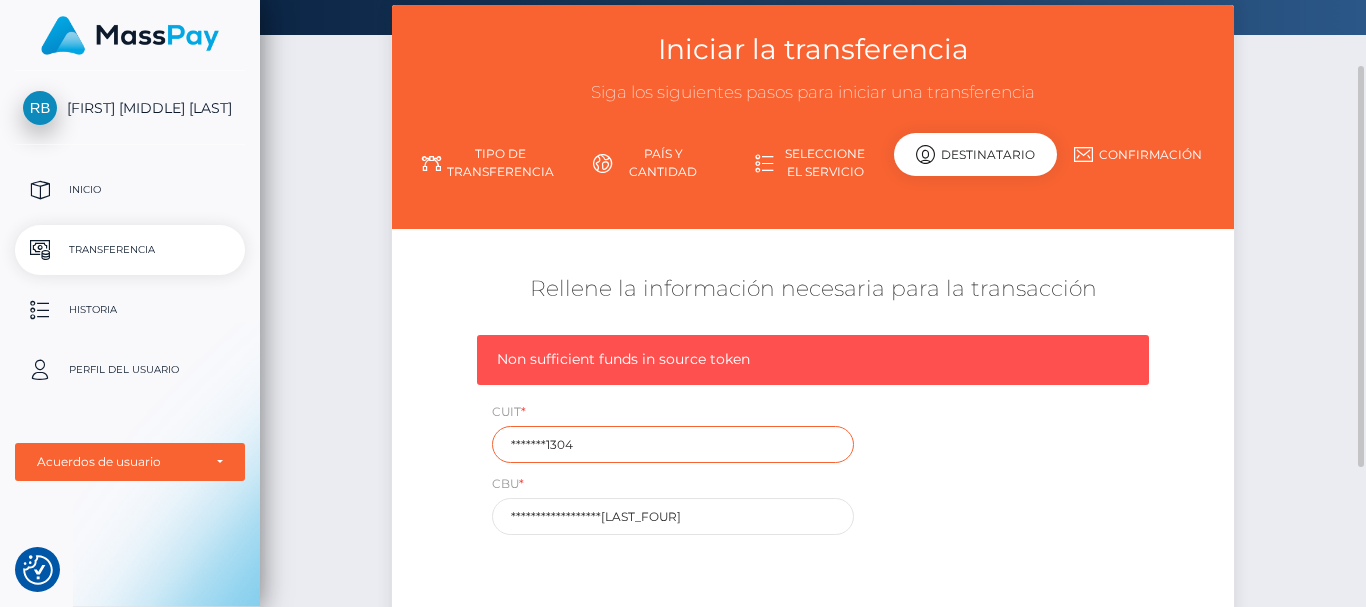 click on "*******1304" at bounding box center (673, 444) 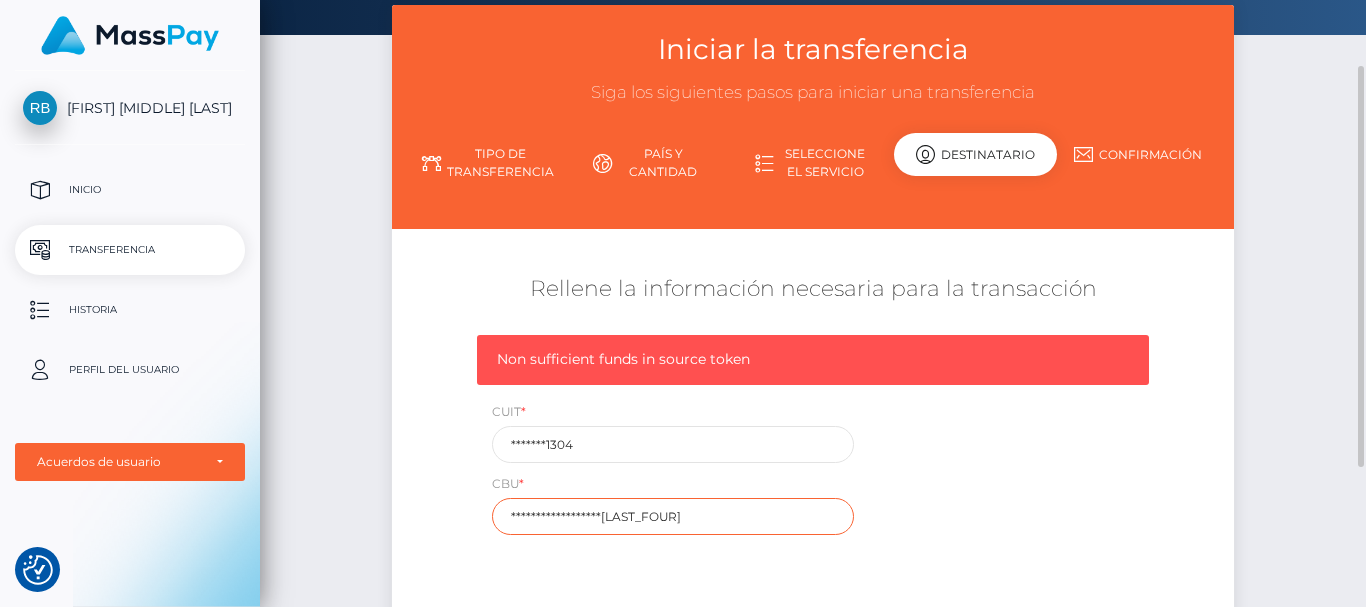 click on "**********" at bounding box center (673, 516) 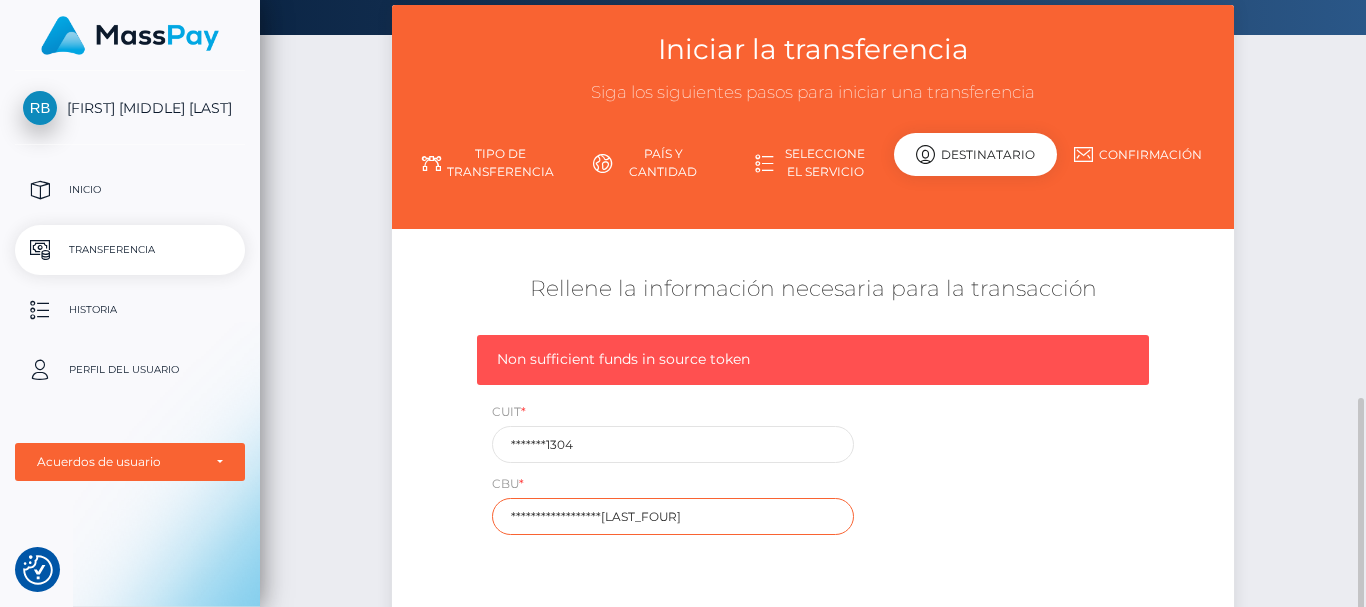 scroll, scrollTop: 300, scrollLeft: 0, axis: vertical 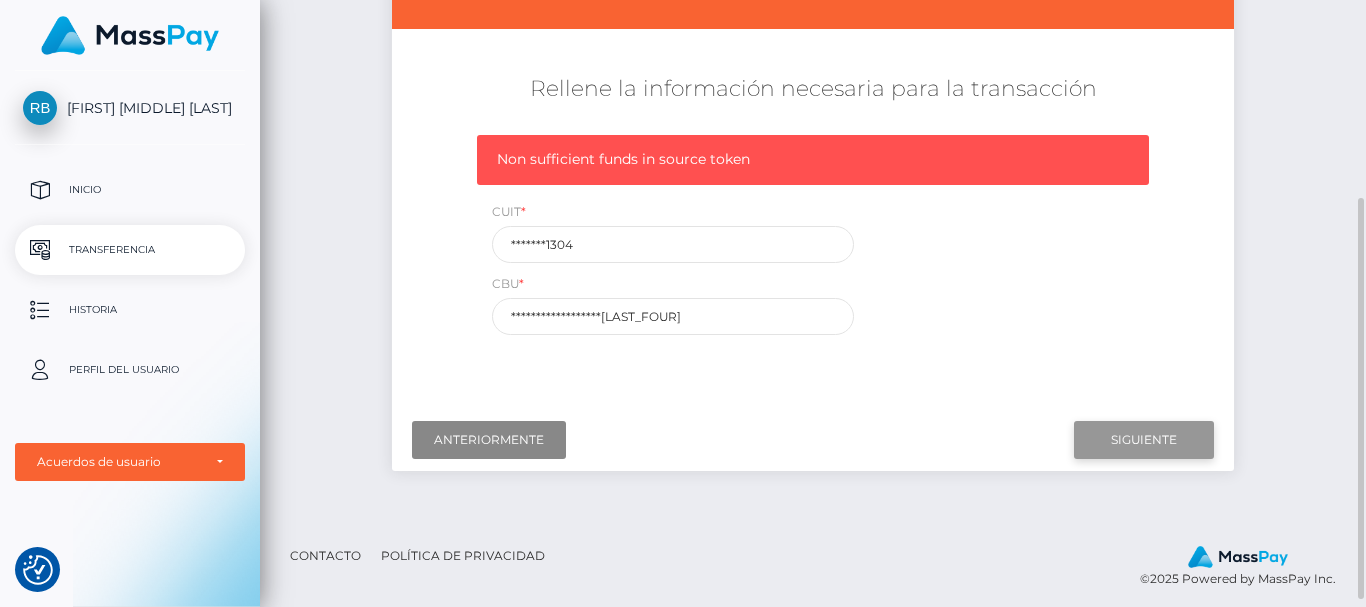 click on "Siguiente" at bounding box center [1144, 440] 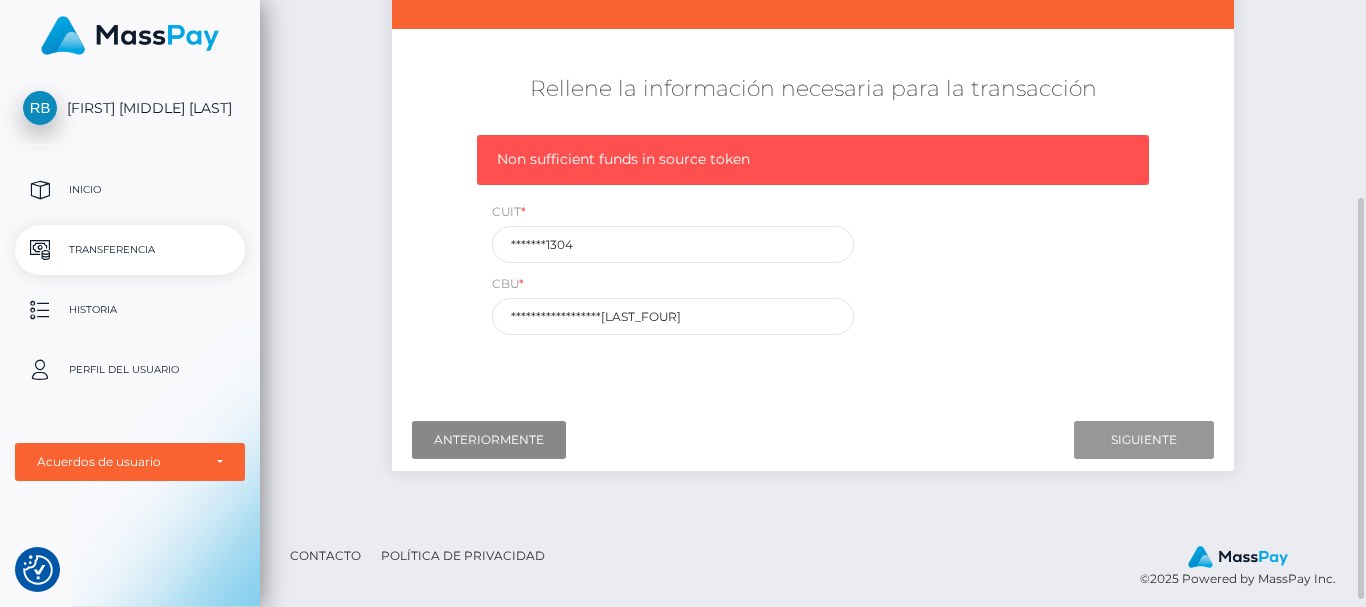 scroll, scrollTop: 100, scrollLeft: 0, axis: vertical 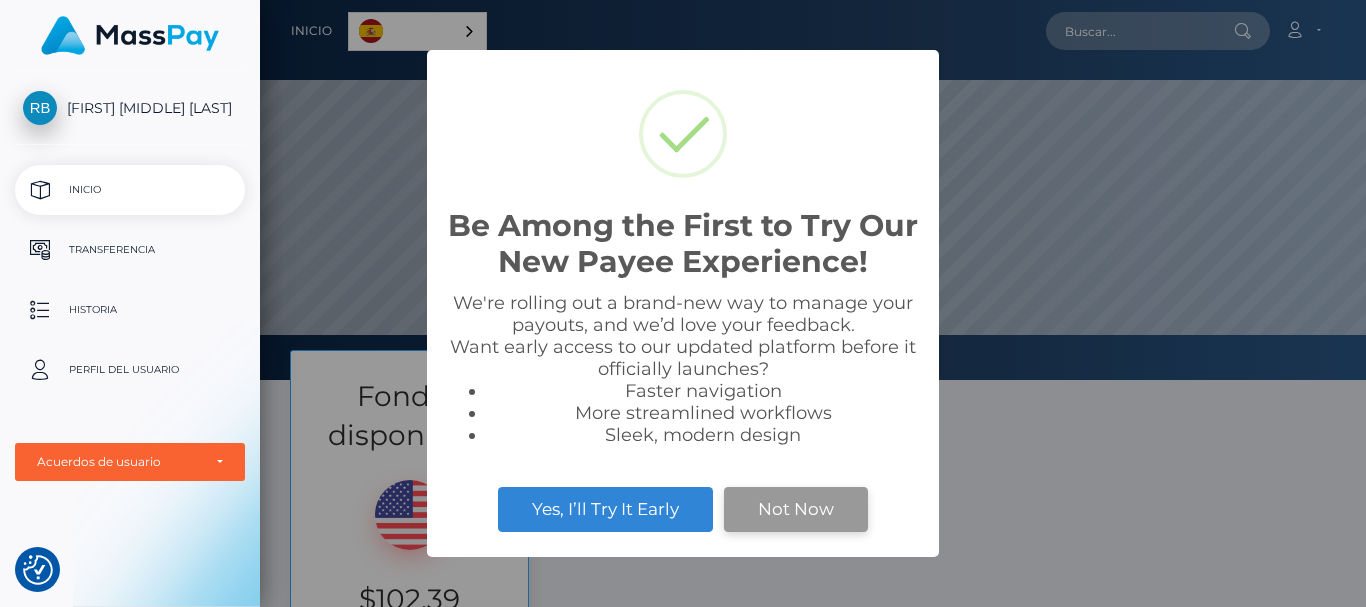 click on "Not Now" at bounding box center (796, 509) 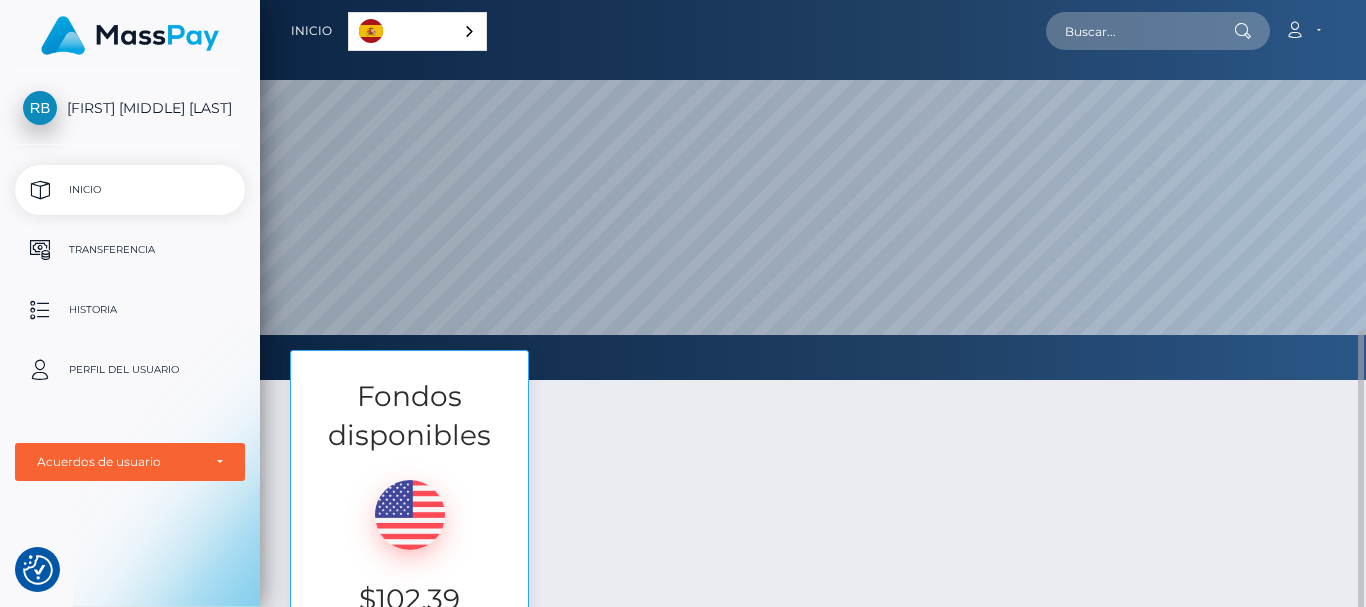 scroll, scrollTop: 200, scrollLeft: 0, axis: vertical 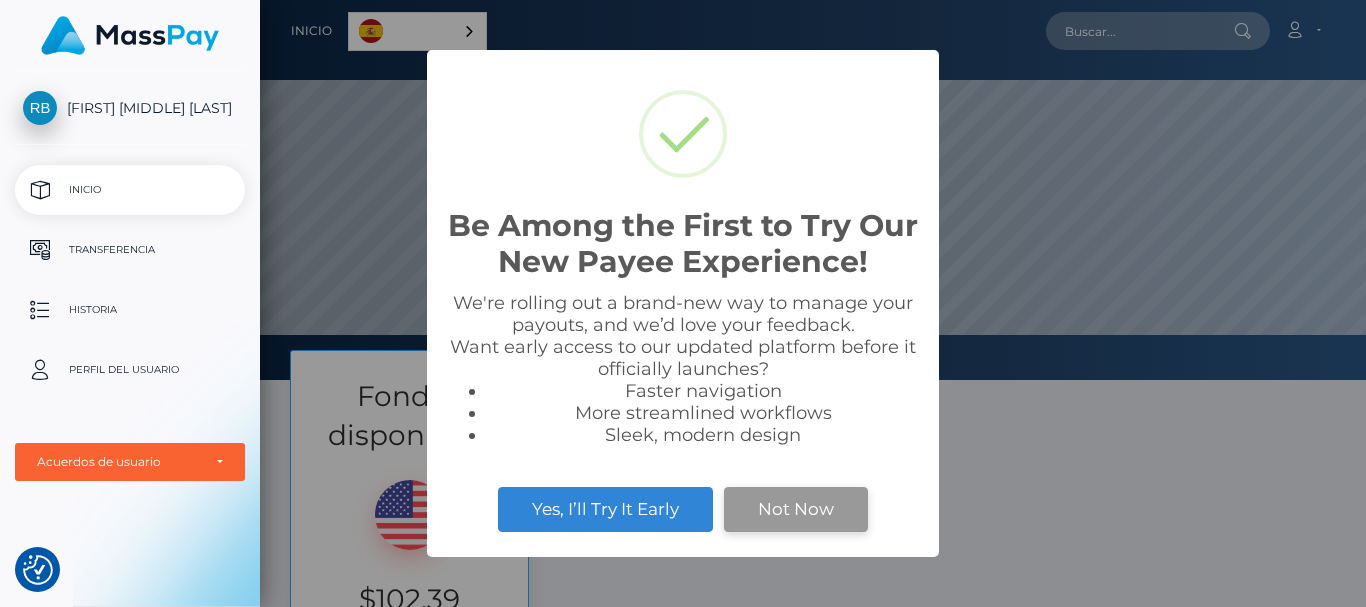 click on "Not Now" at bounding box center (796, 509) 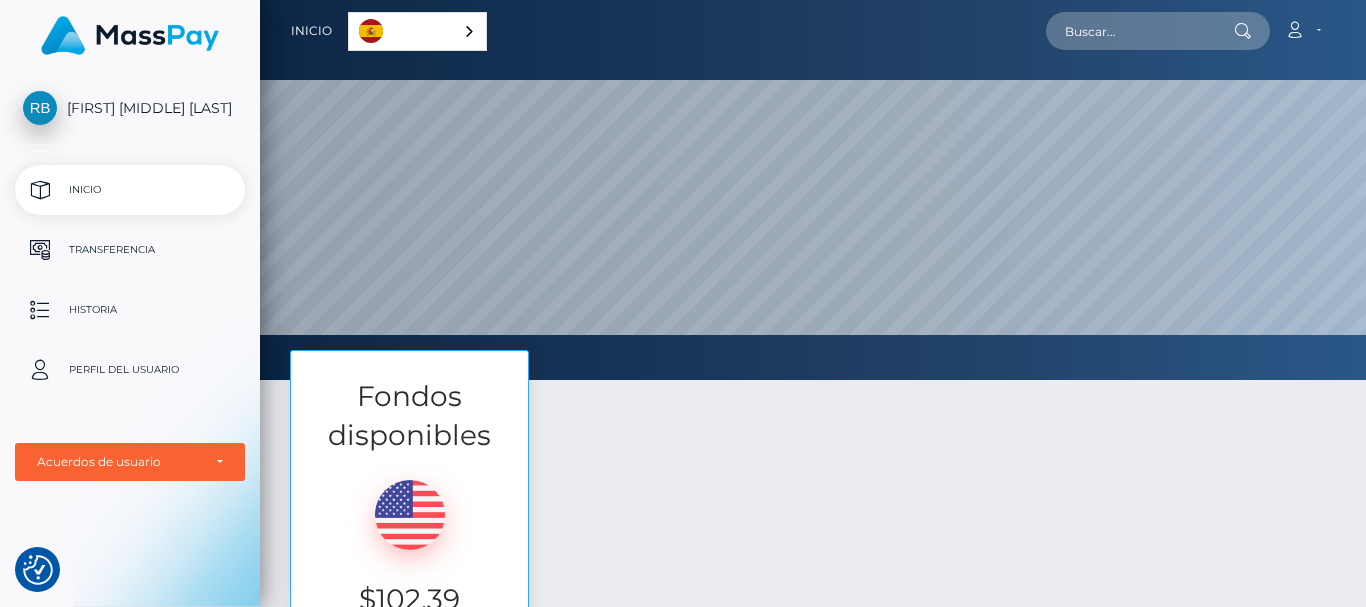 scroll, scrollTop: 200, scrollLeft: 0, axis: vertical 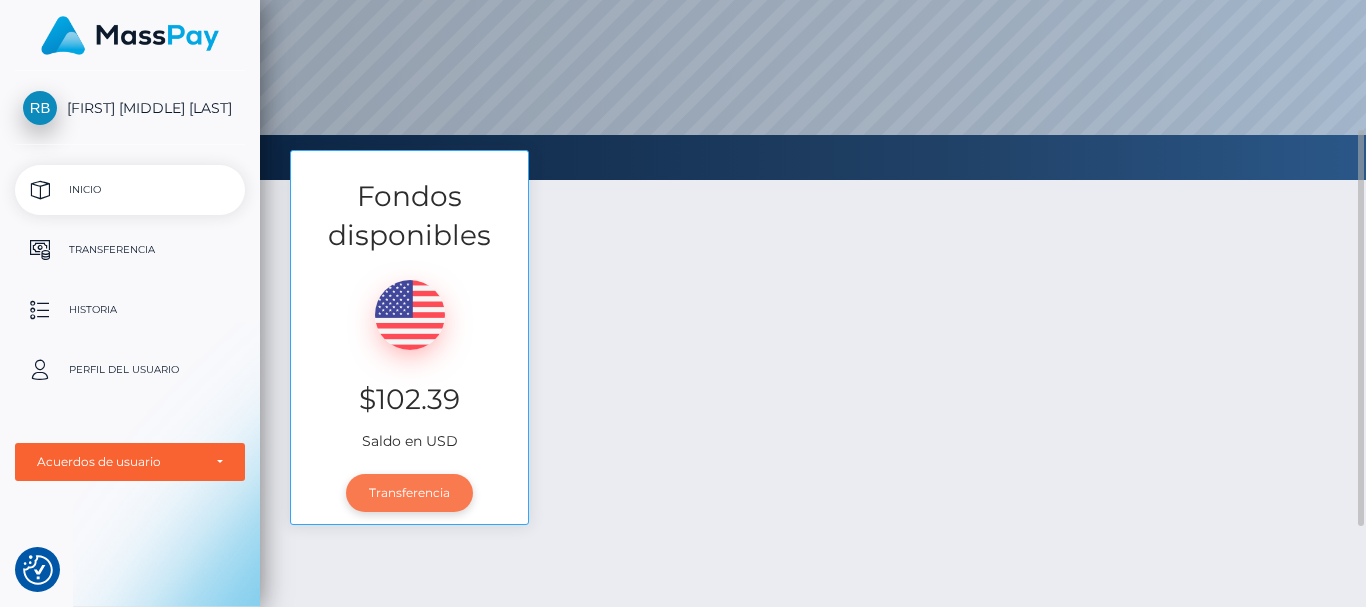 click on "Transferencia" at bounding box center (409, 493) 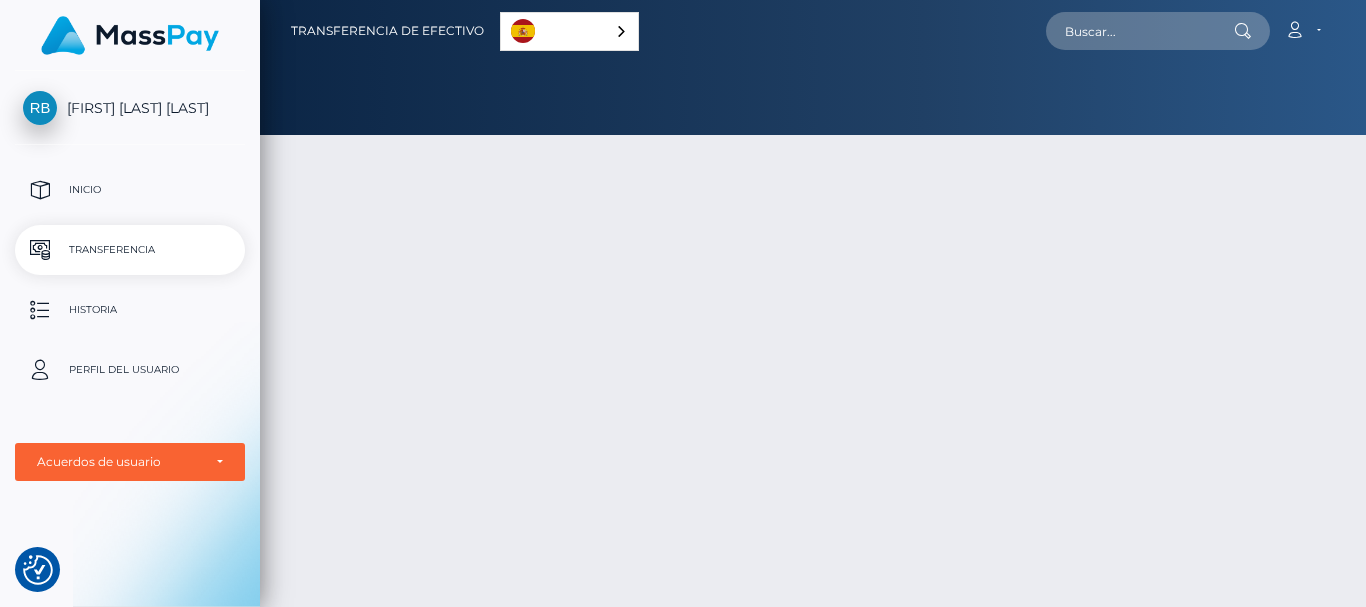 scroll, scrollTop: 0, scrollLeft: 0, axis: both 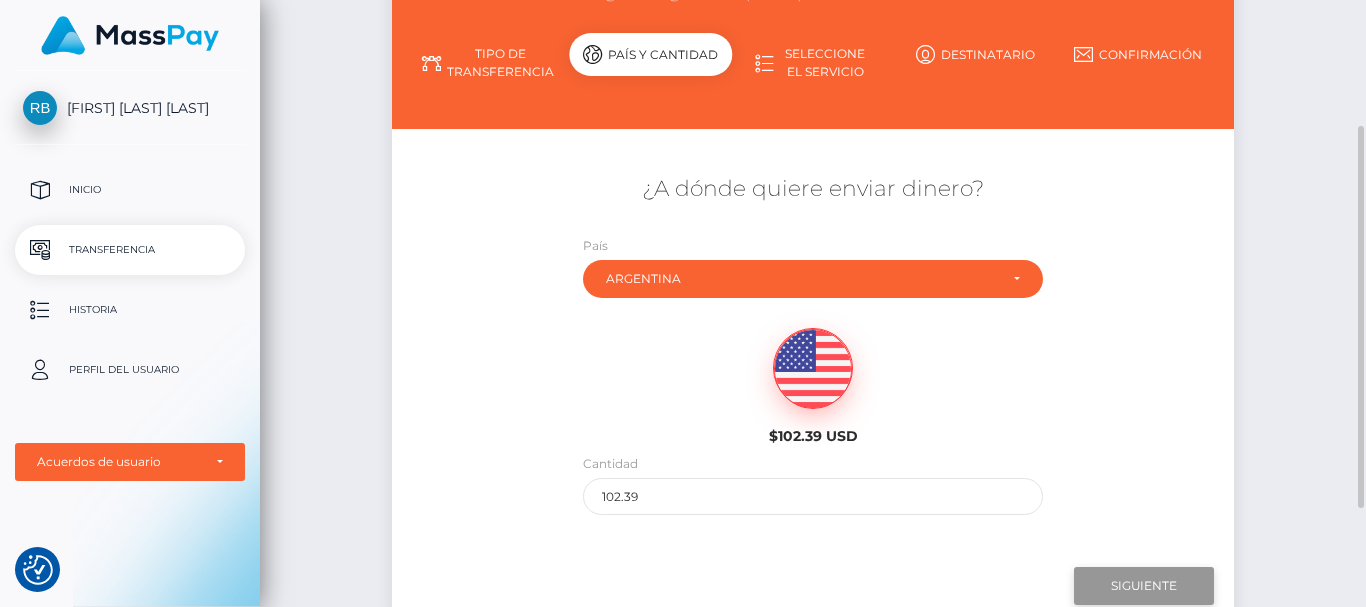 click on "Siguiente" at bounding box center [1144, 586] 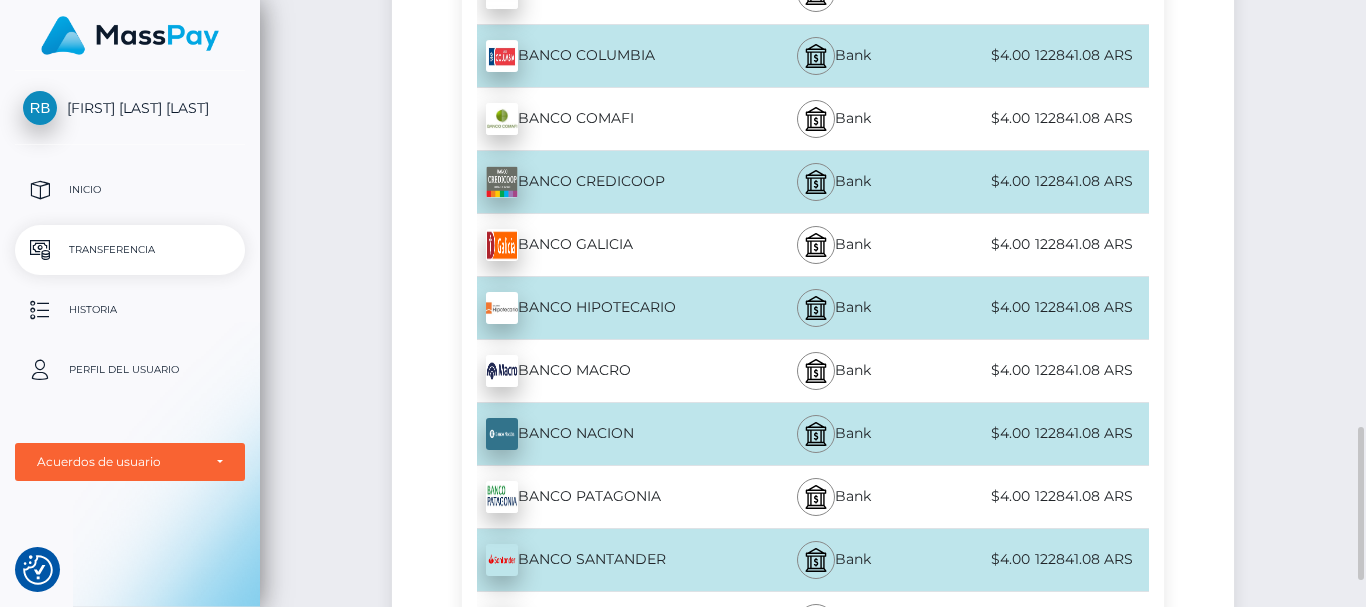 scroll, scrollTop: 900, scrollLeft: 0, axis: vertical 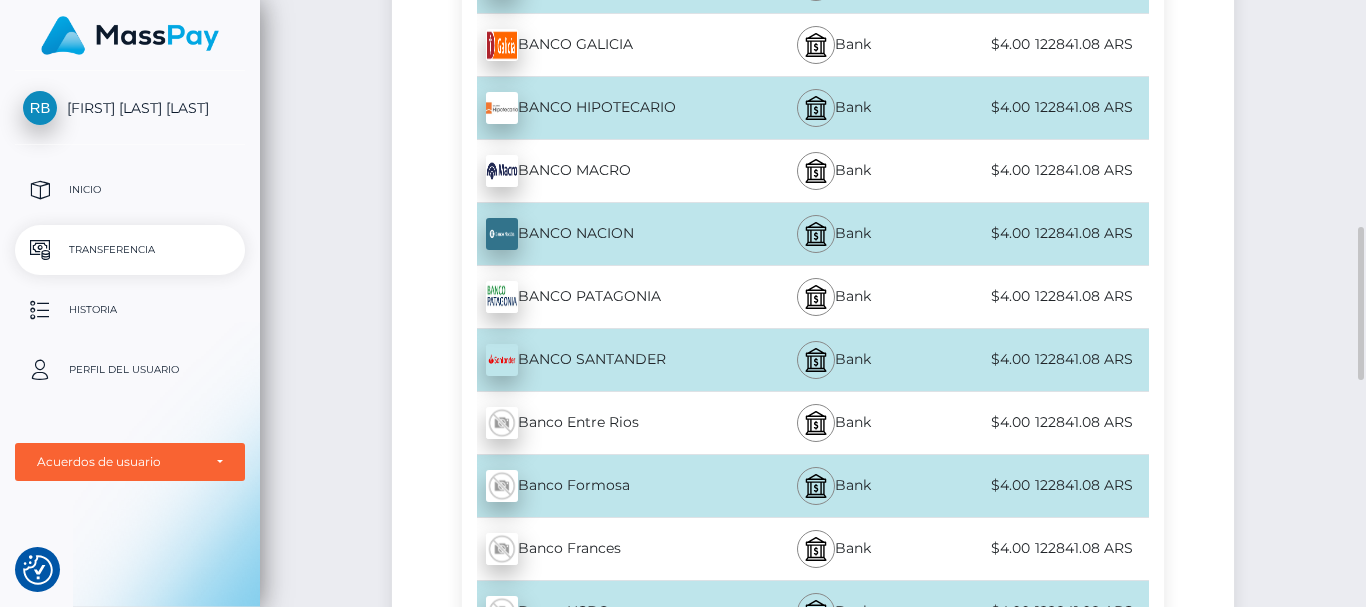 click on "$4.00" at bounding box center (977, 359) 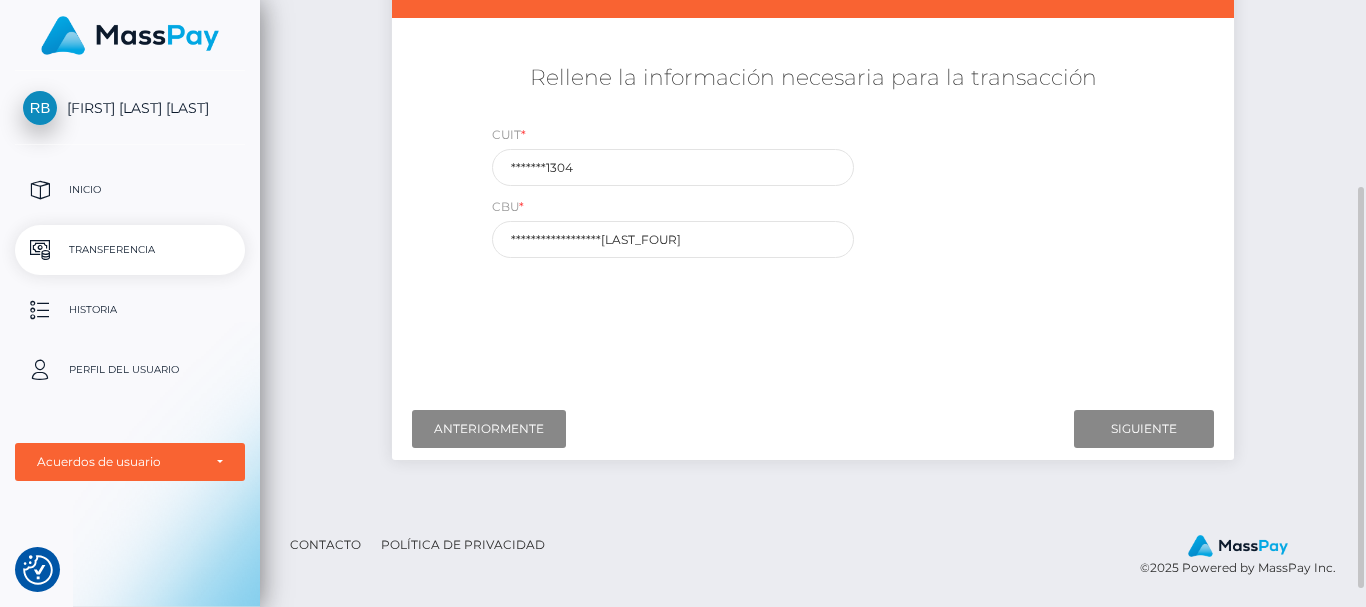 scroll, scrollTop: 200, scrollLeft: 0, axis: vertical 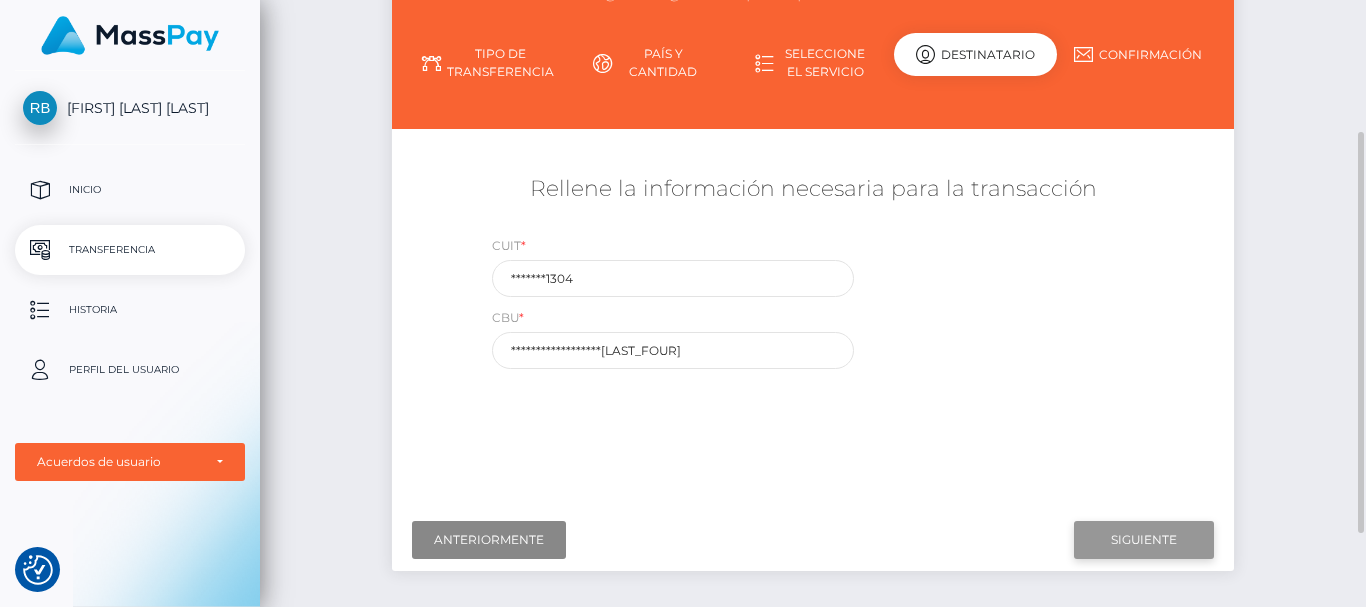 click on "Siguiente" at bounding box center (1144, 540) 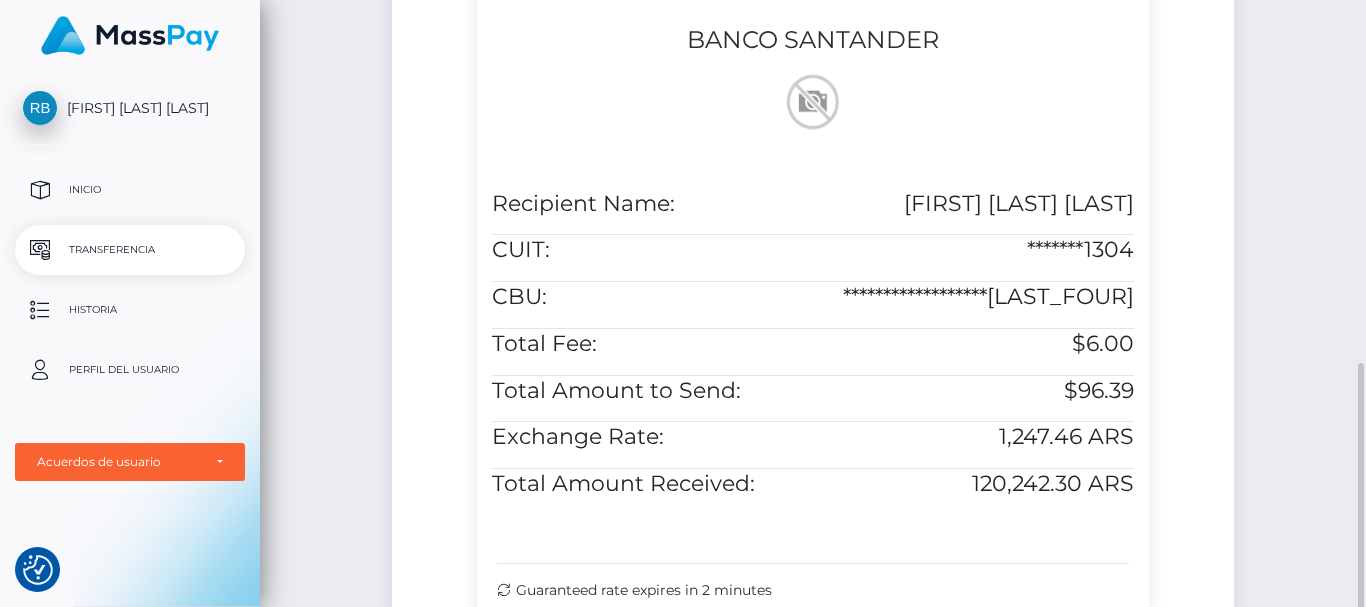 scroll, scrollTop: 700, scrollLeft: 0, axis: vertical 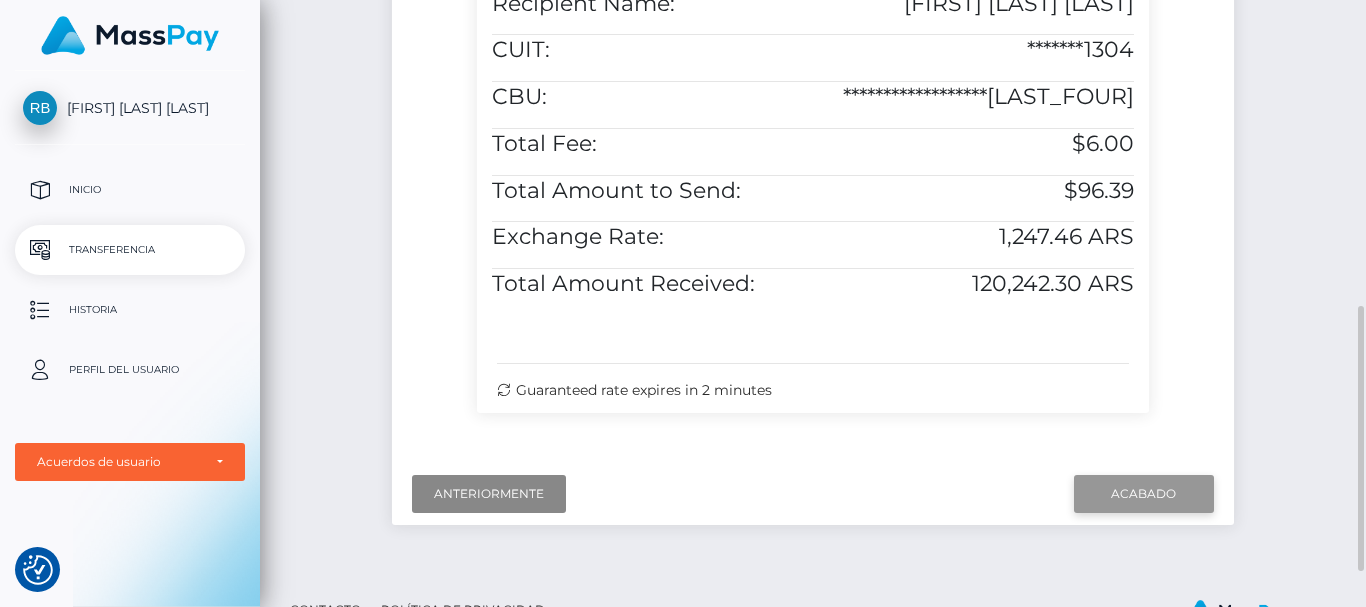 click on "Acabado" at bounding box center [1144, 494] 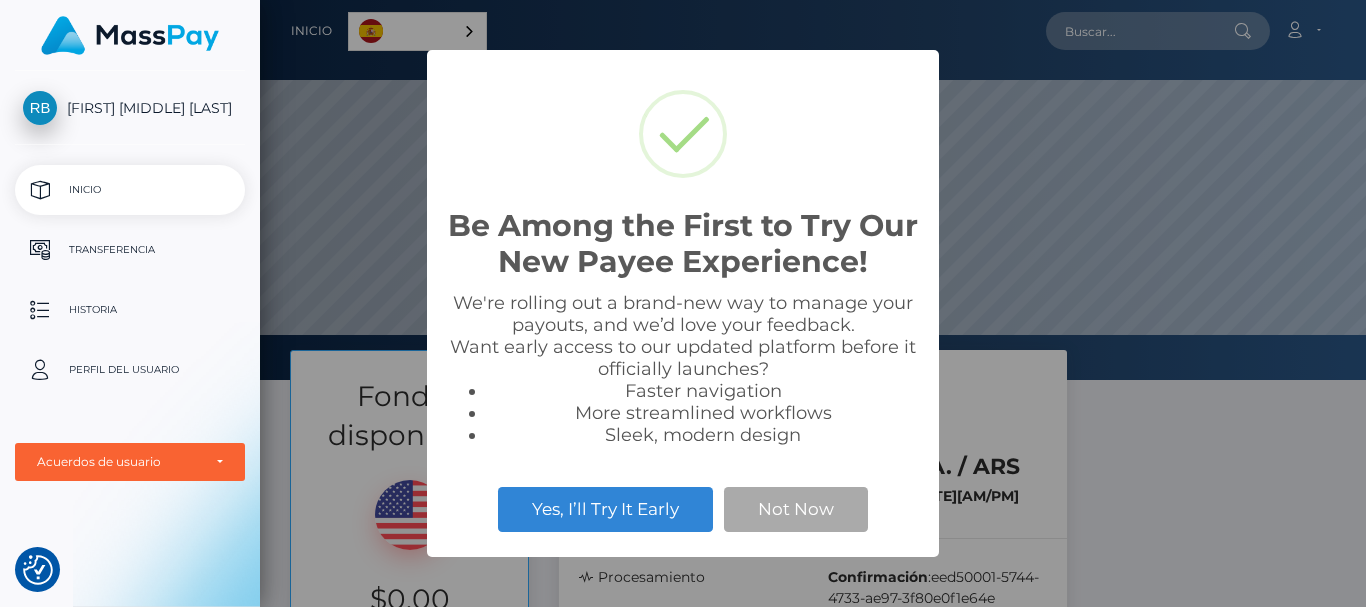 scroll, scrollTop: 0, scrollLeft: 0, axis: both 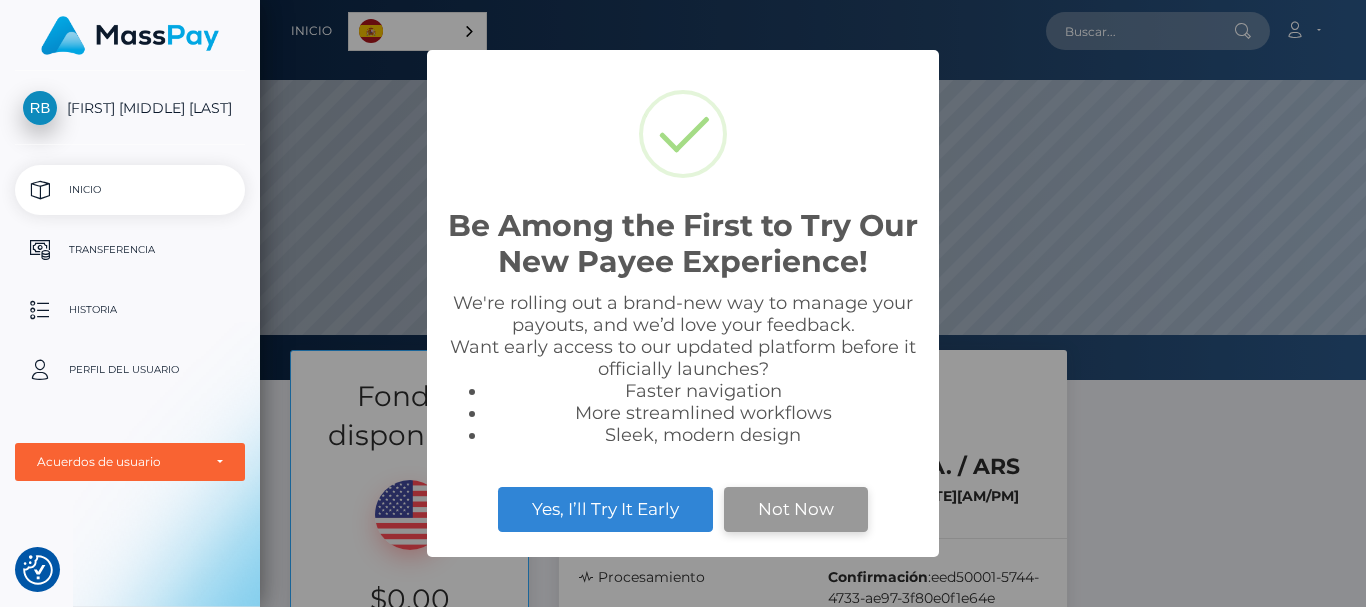 click on "Not Now" at bounding box center [796, 509] 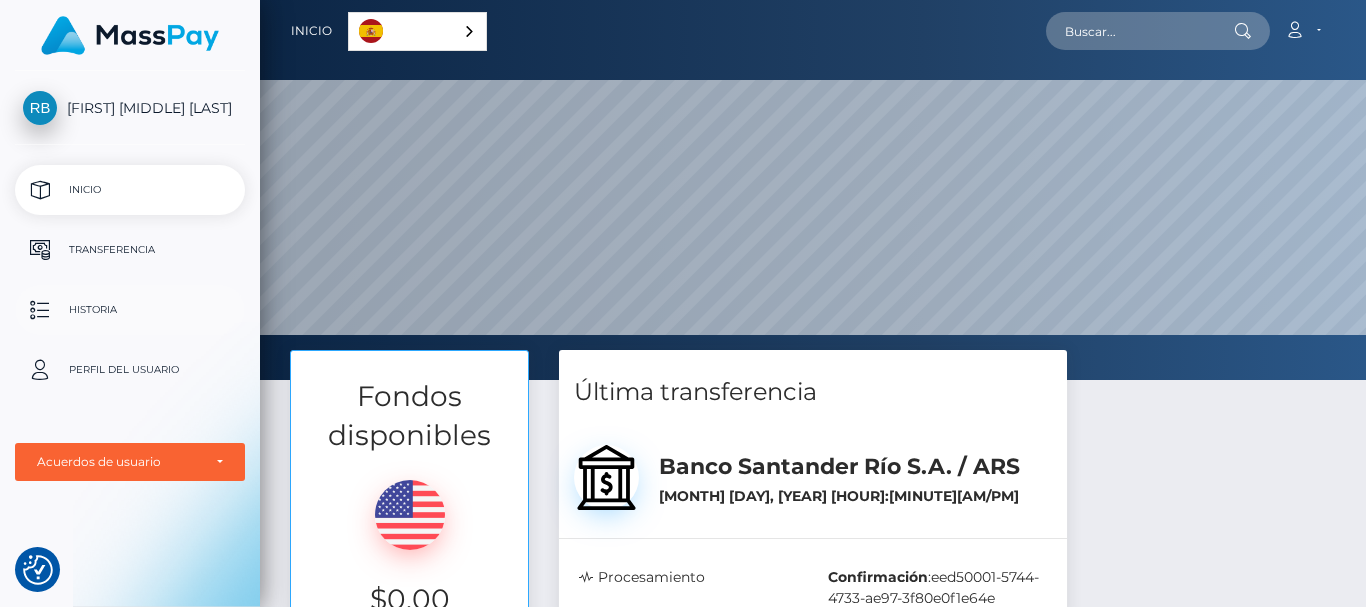 click on "Historia" at bounding box center [130, 310] 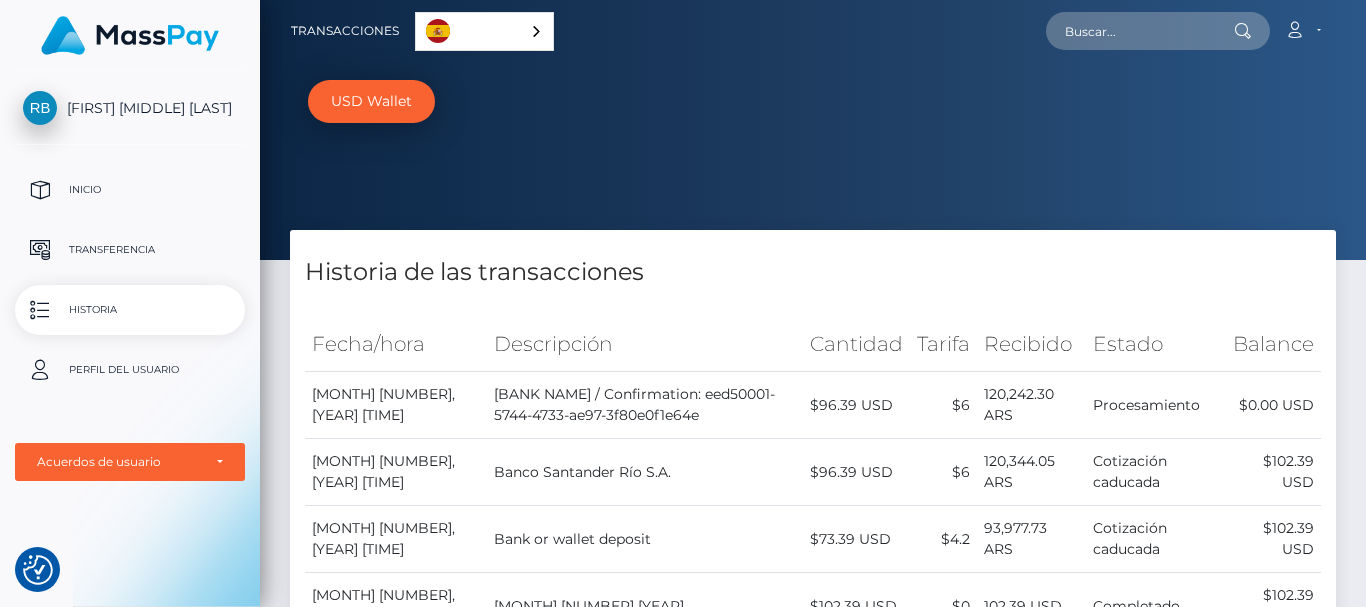 scroll, scrollTop: 0, scrollLeft: 0, axis: both 